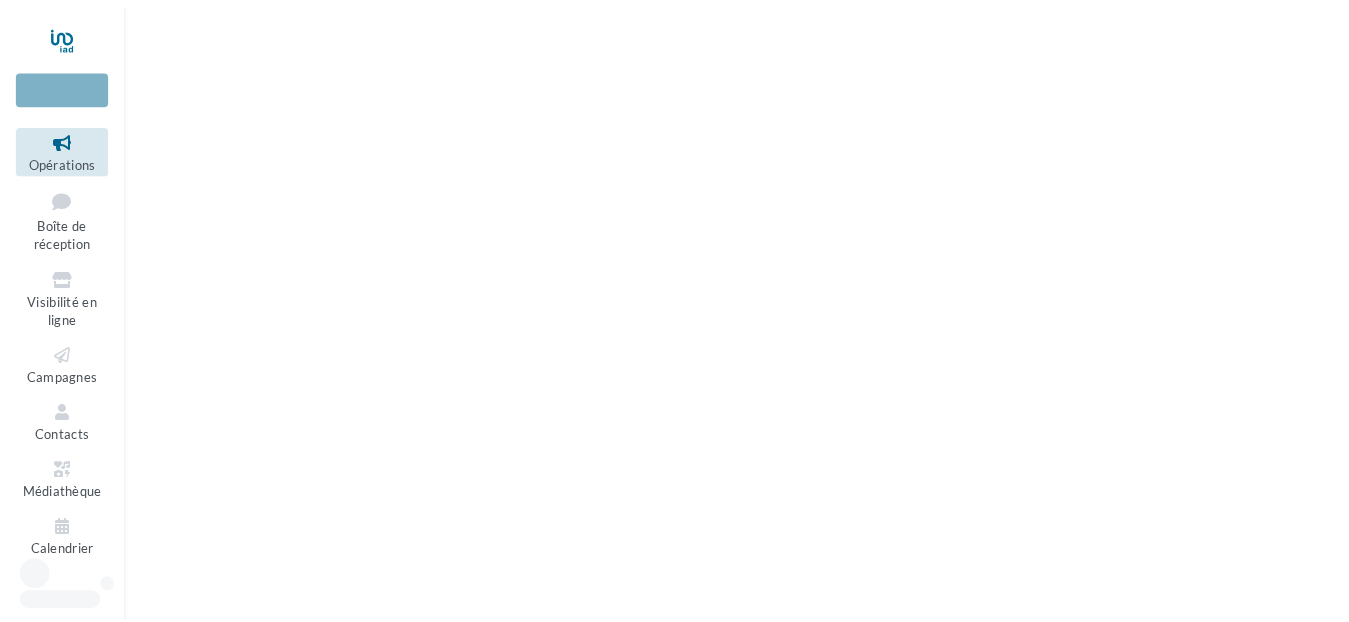 scroll, scrollTop: 0, scrollLeft: 0, axis: both 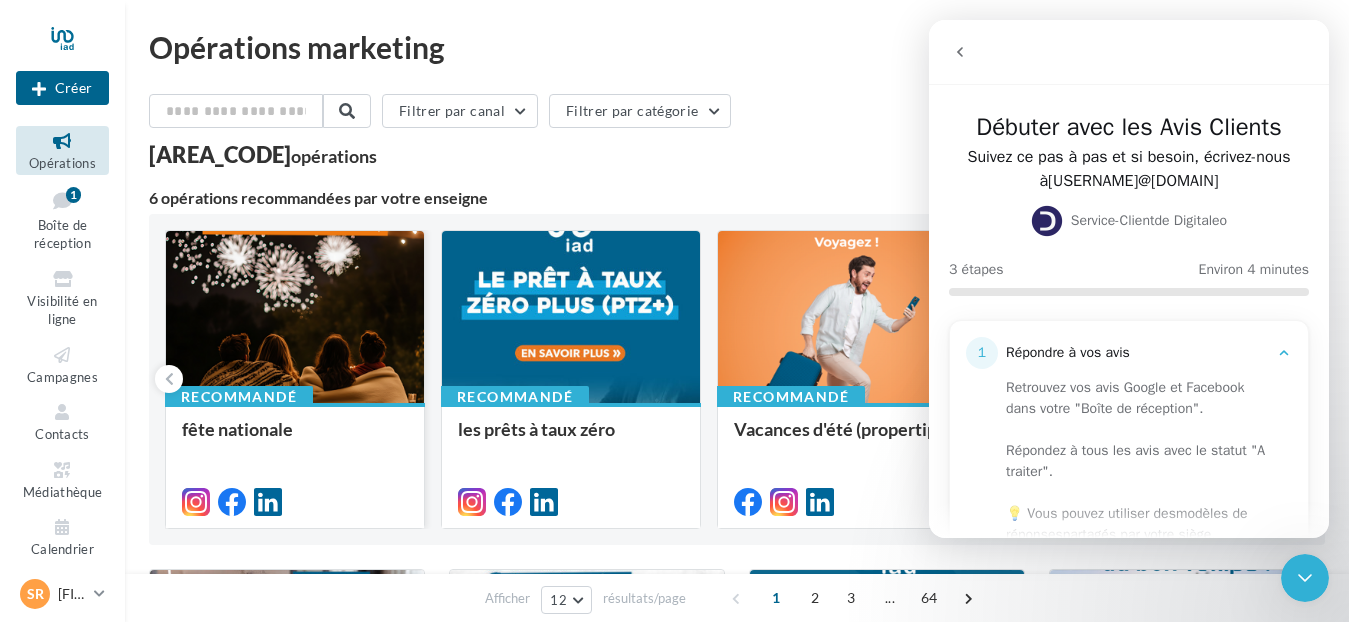 click on "fête nationale" at bounding box center [295, 439] 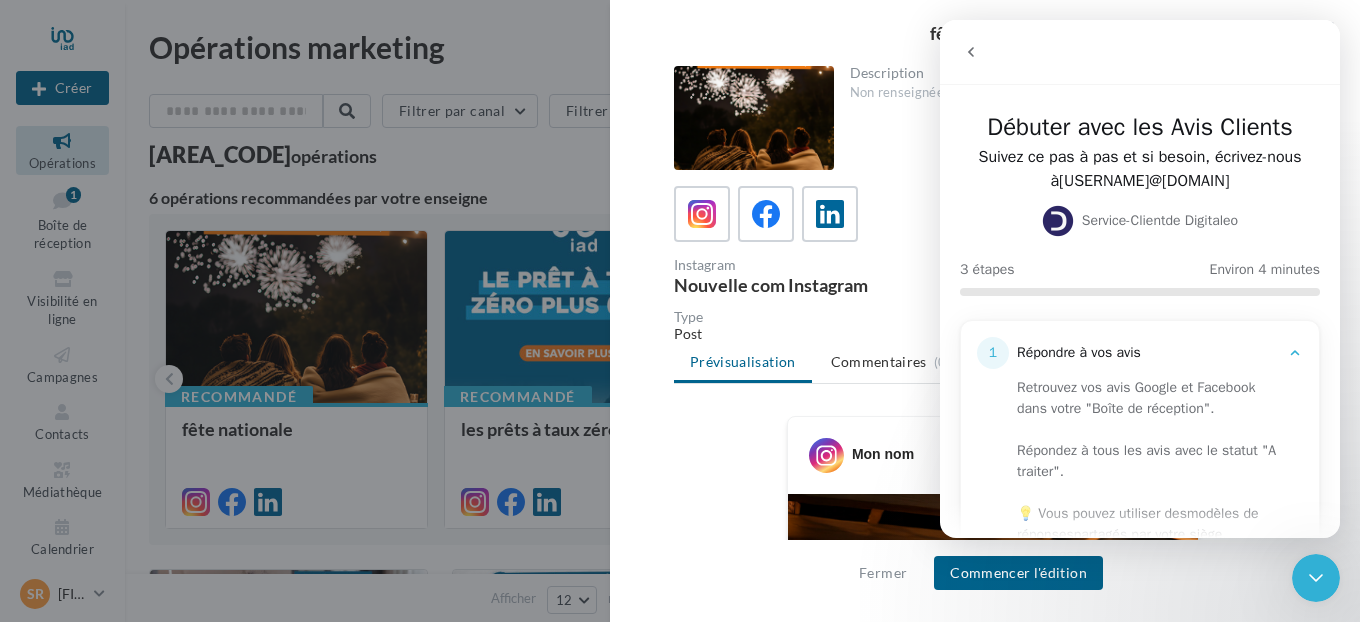 click 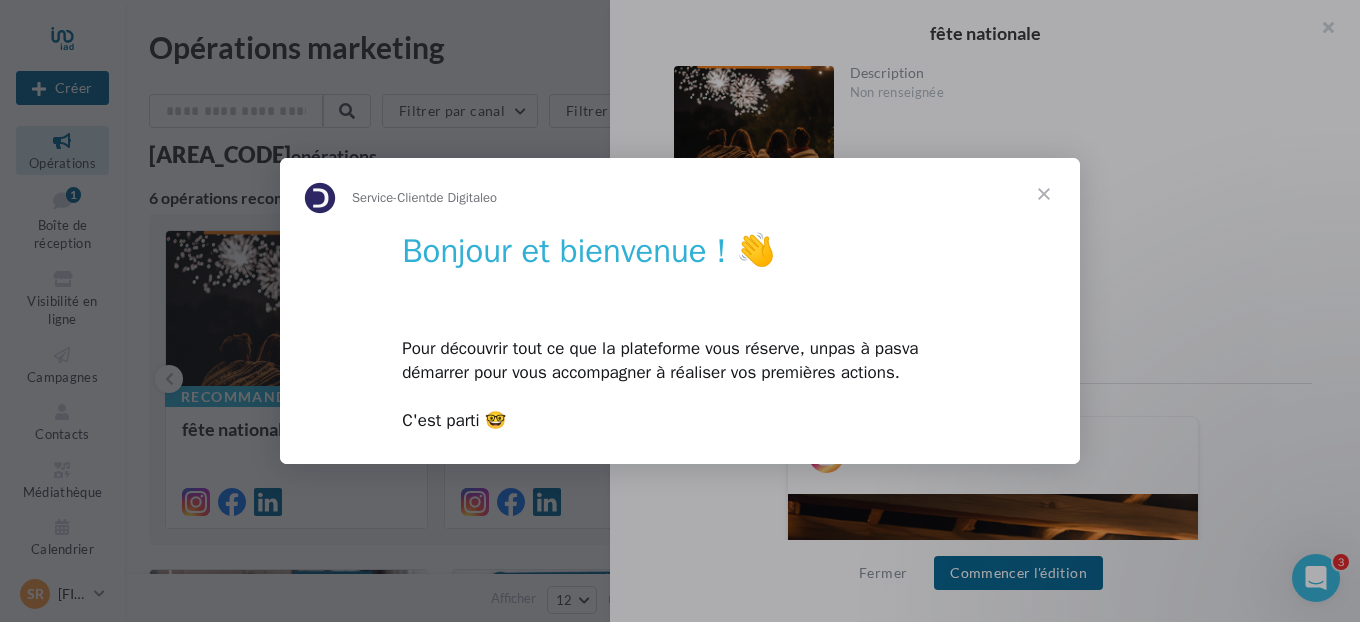 scroll, scrollTop: 0, scrollLeft: 0, axis: both 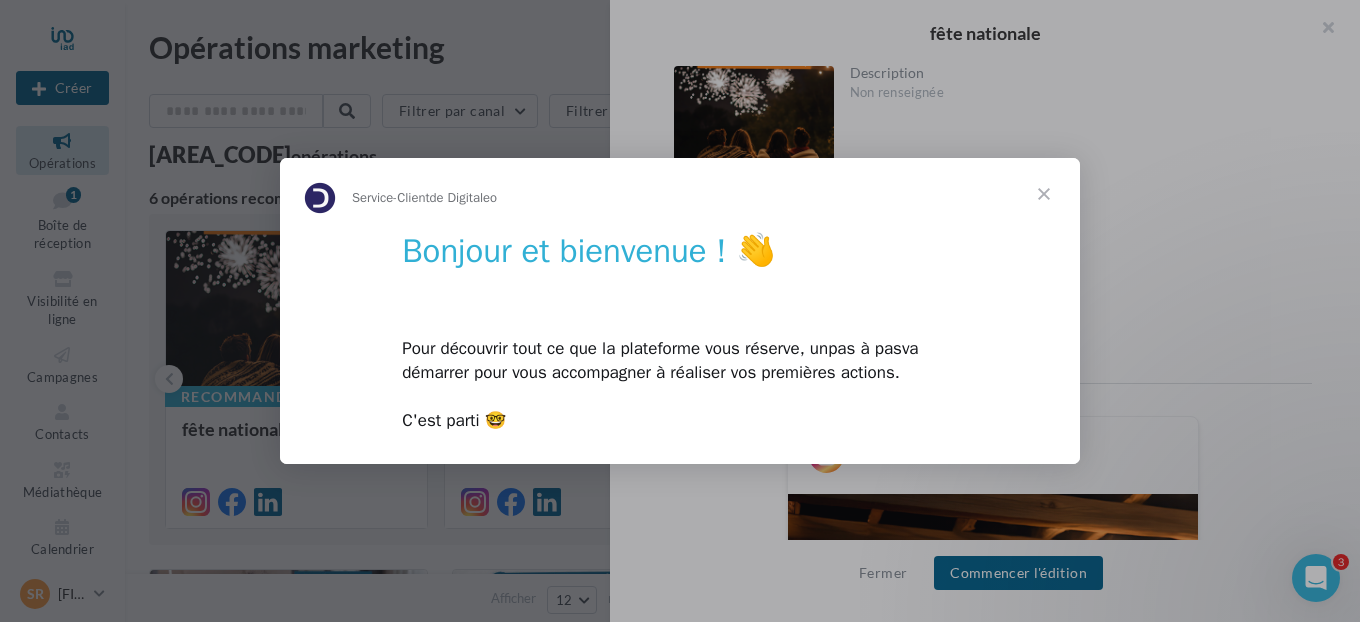 click at bounding box center (1044, 194) 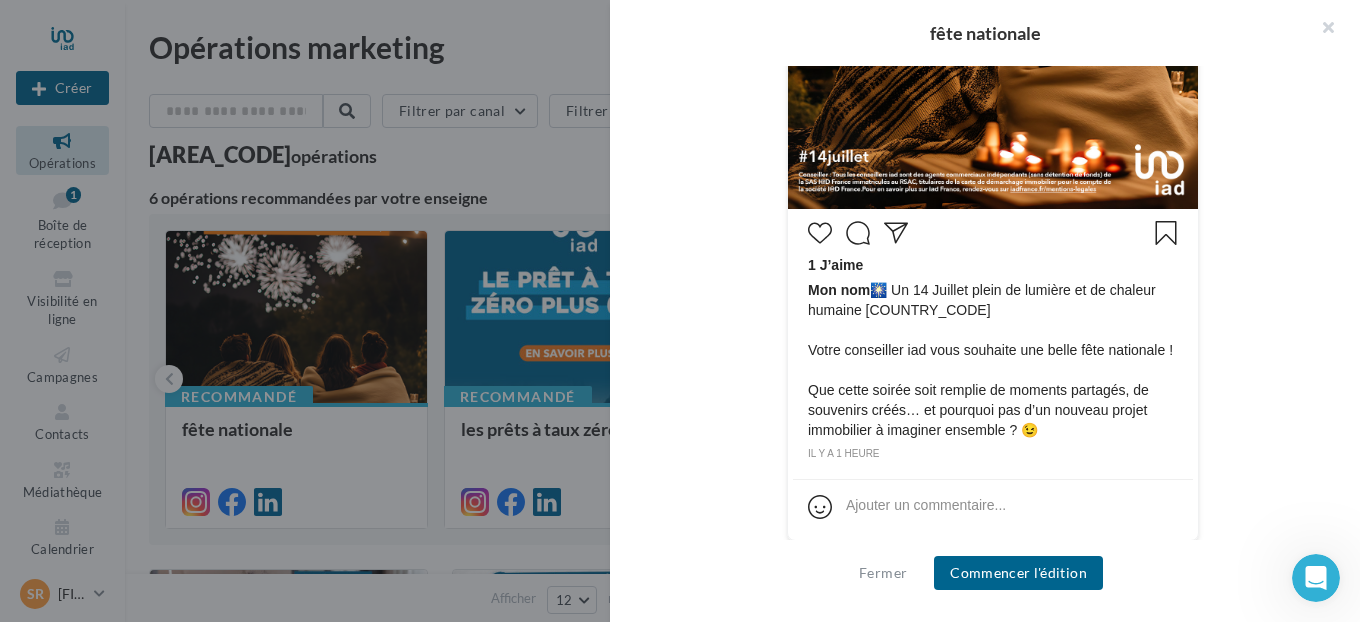 scroll, scrollTop: 826, scrollLeft: 0, axis: vertical 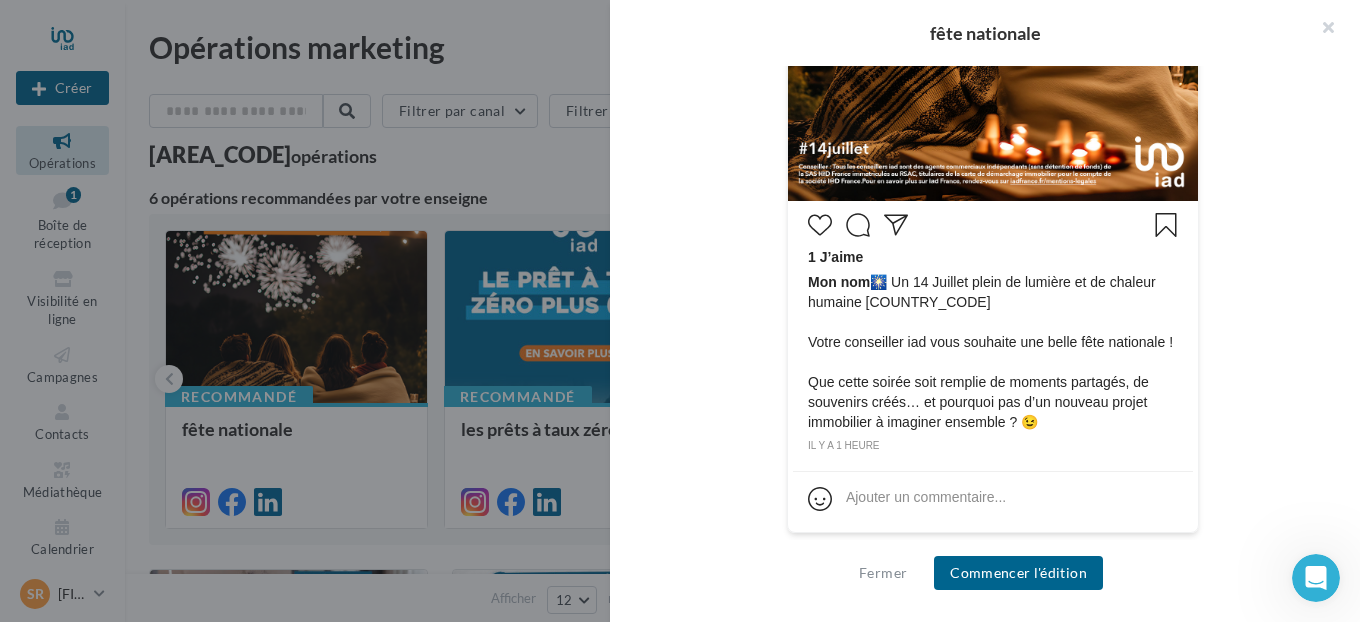 click on "Ajouter un commentaire..." at bounding box center (926, 497) 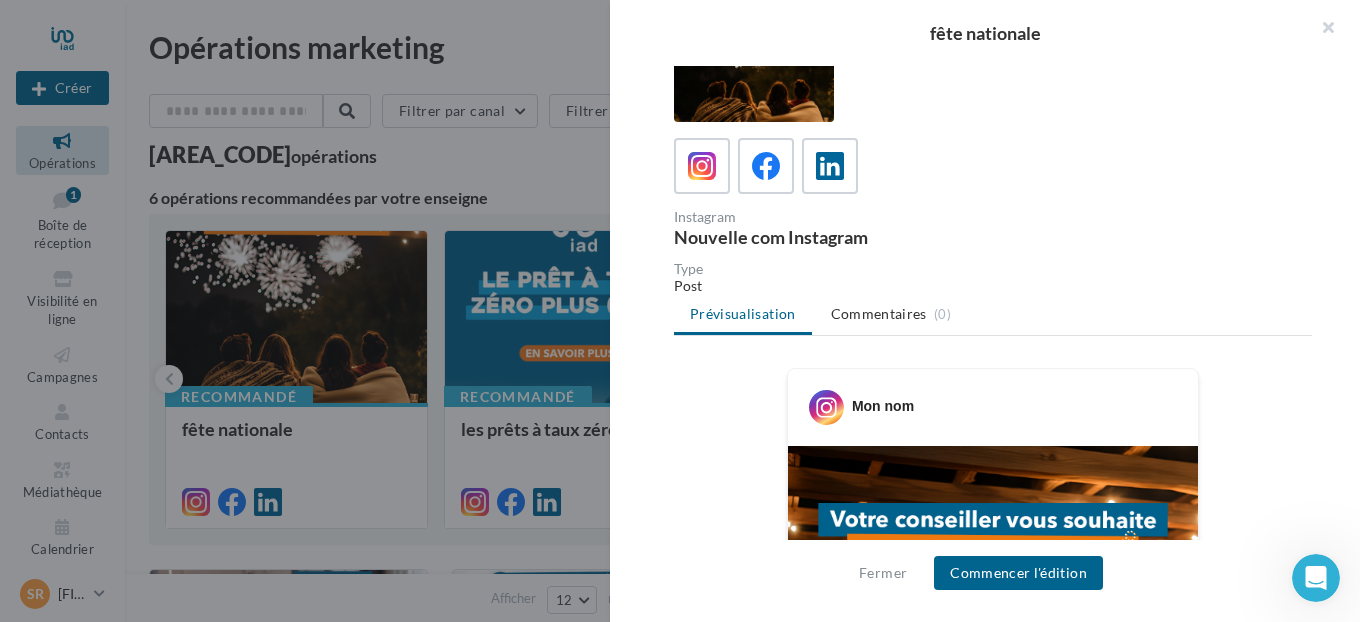 scroll, scrollTop: 0, scrollLeft: 0, axis: both 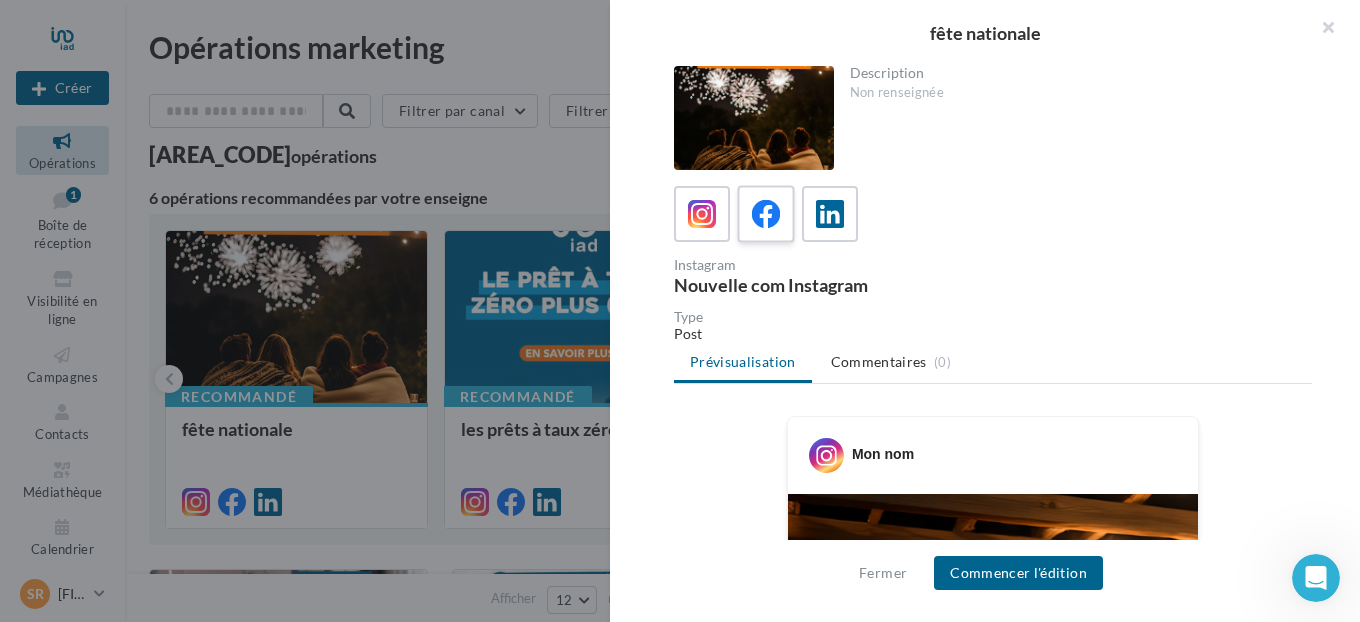 click at bounding box center [766, 214] 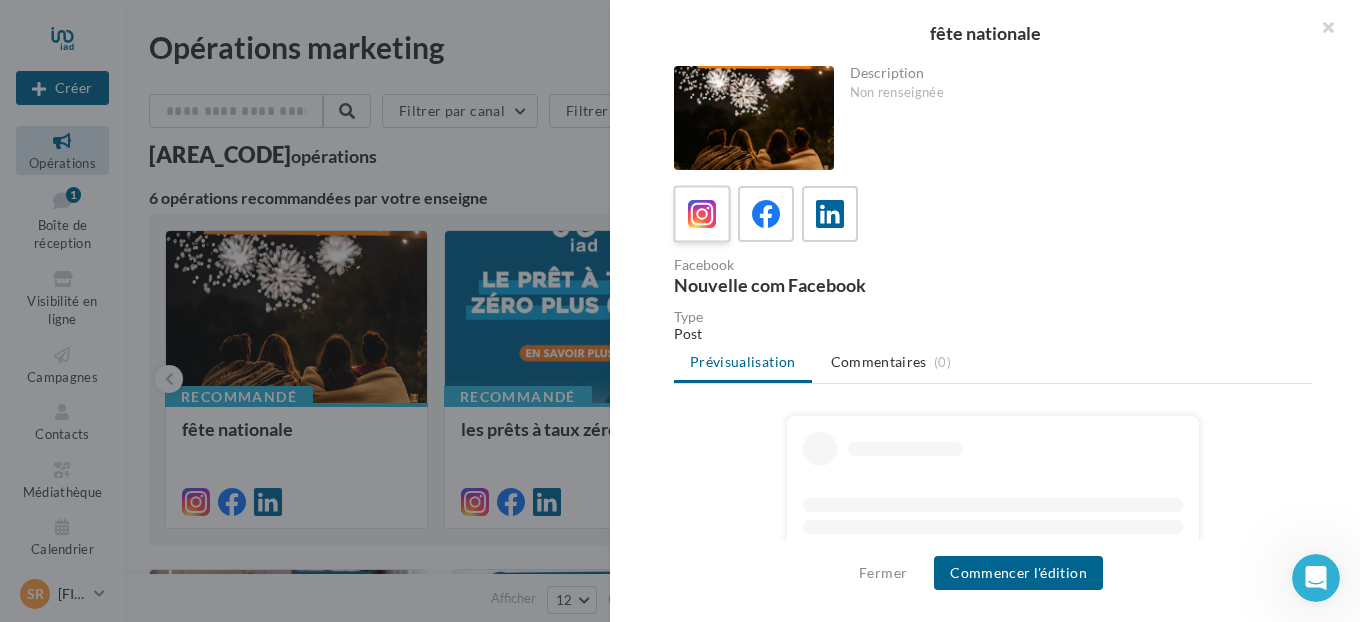 click at bounding box center [701, 213] 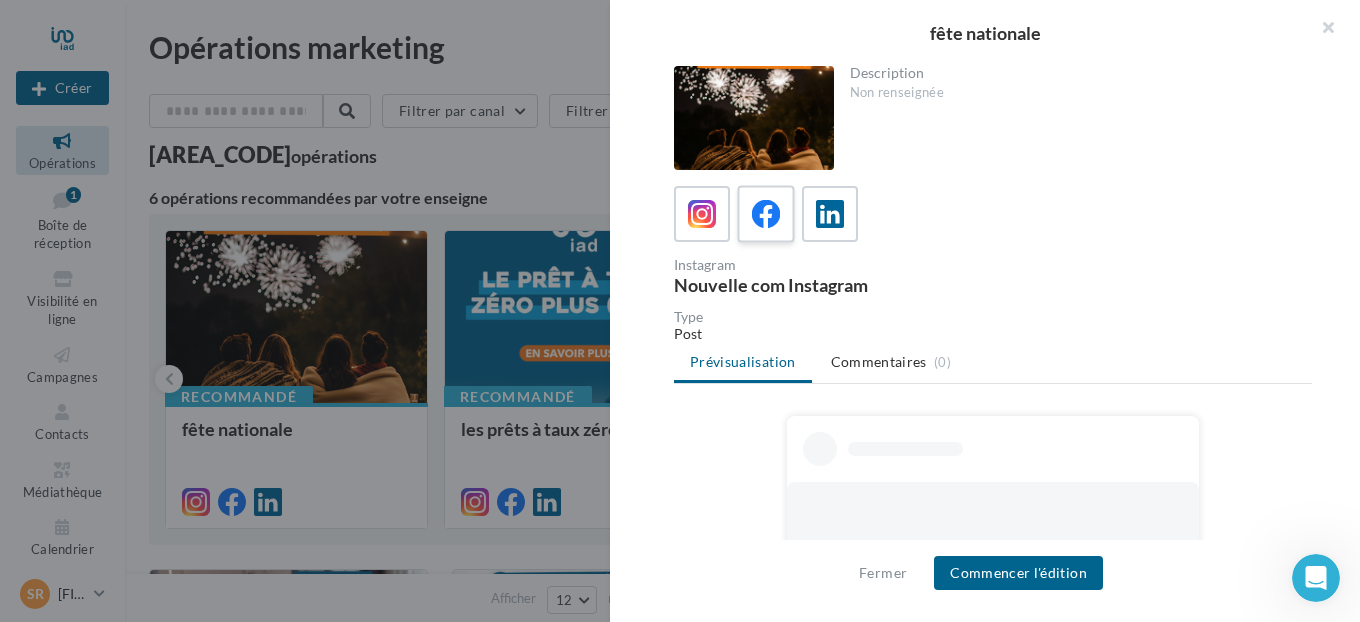 click at bounding box center (766, 214) 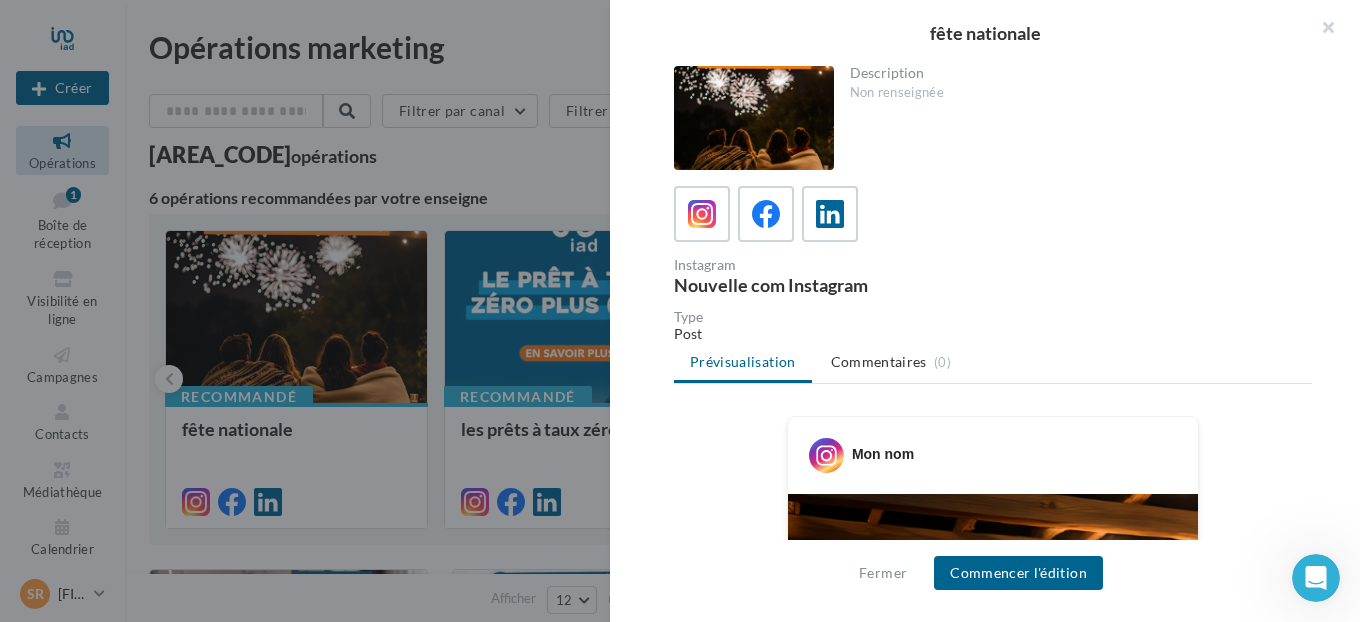 click on "Non renseignée" at bounding box center [1073, 93] 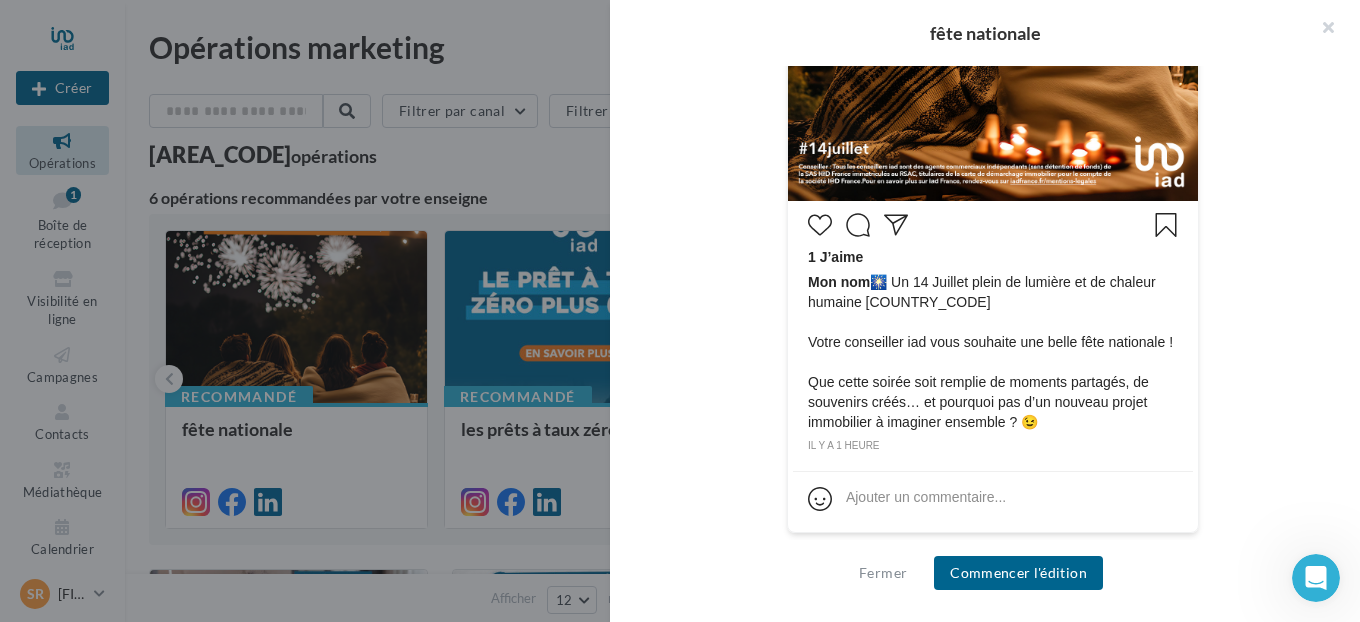 scroll, scrollTop: 826, scrollLeft: 0, axis: vertical 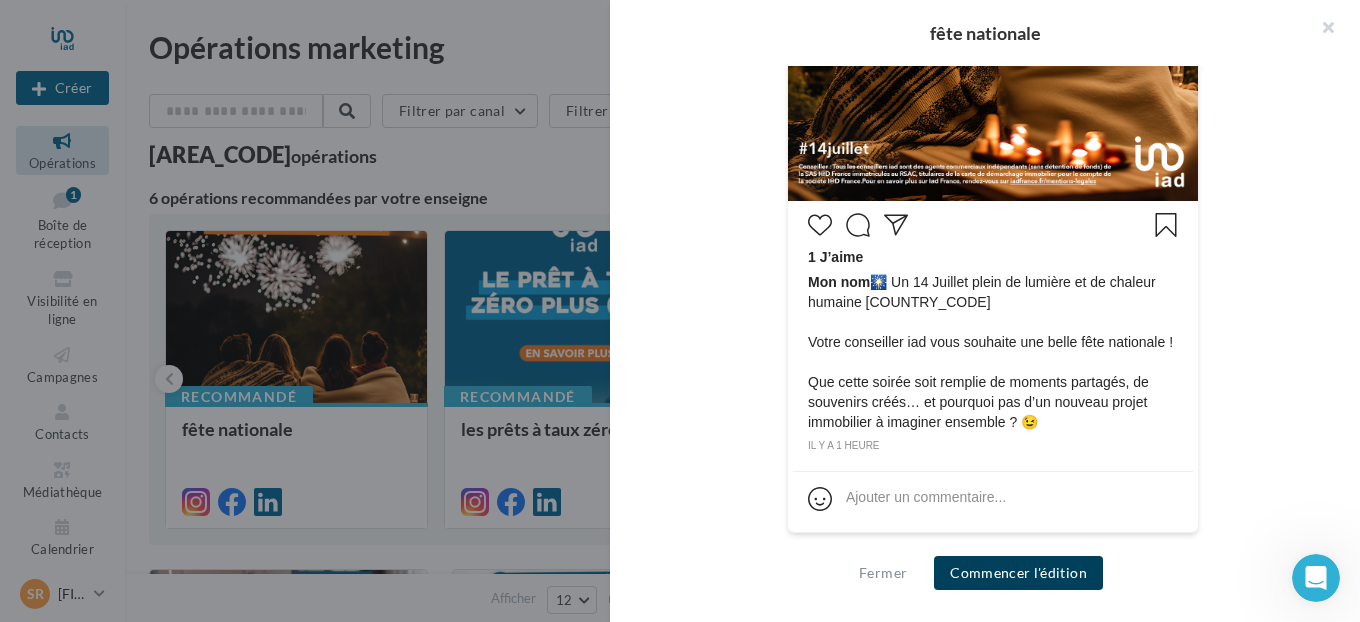 click on "Commencer l'édition" at bounding box center (1018, 573) 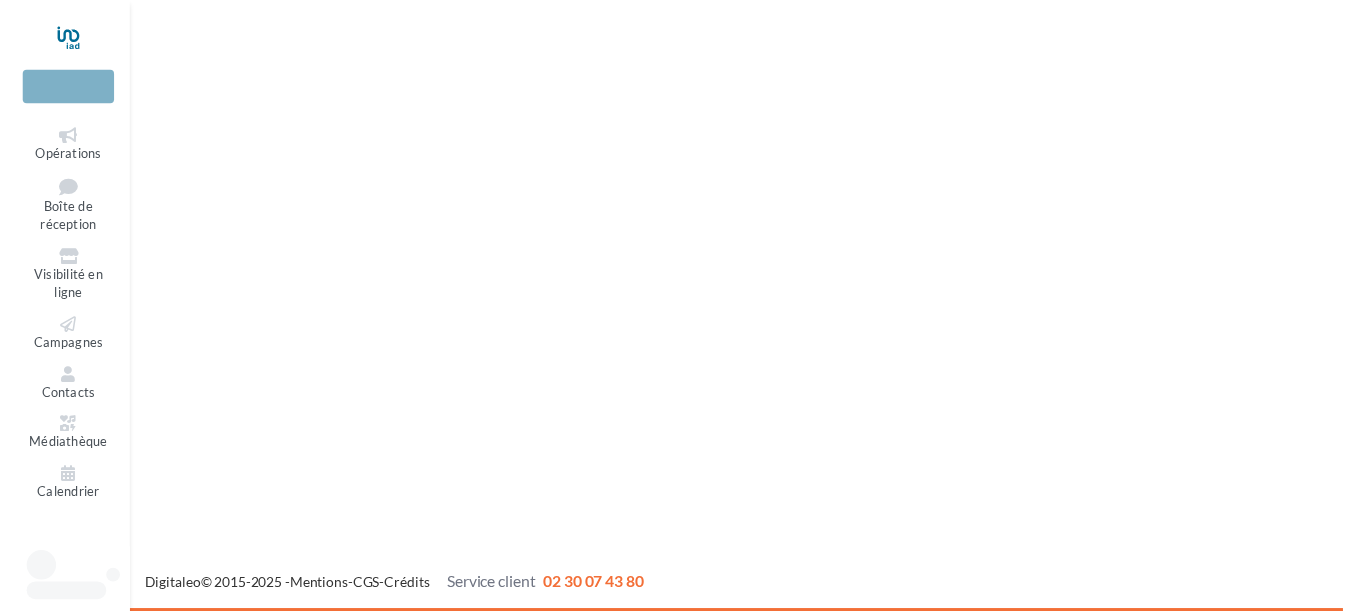 scroll, scrollTop: 0, scrollLeft: 0, axis: both 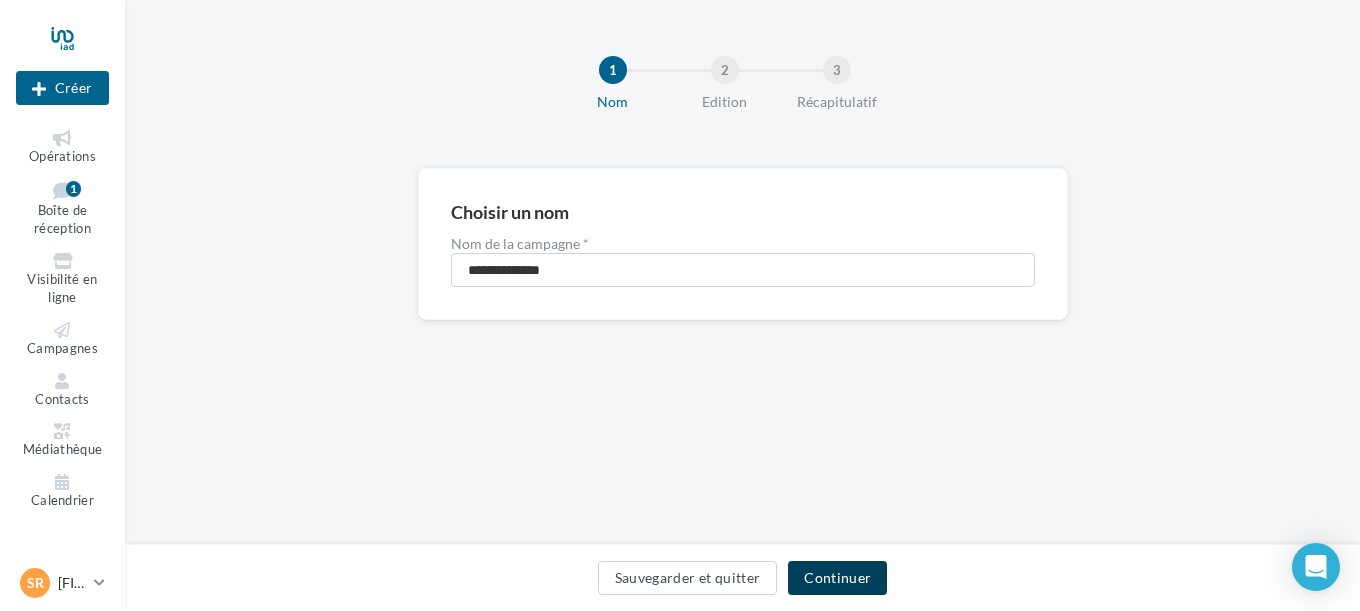 click on "Continuer" at bounding box center [837, 578] 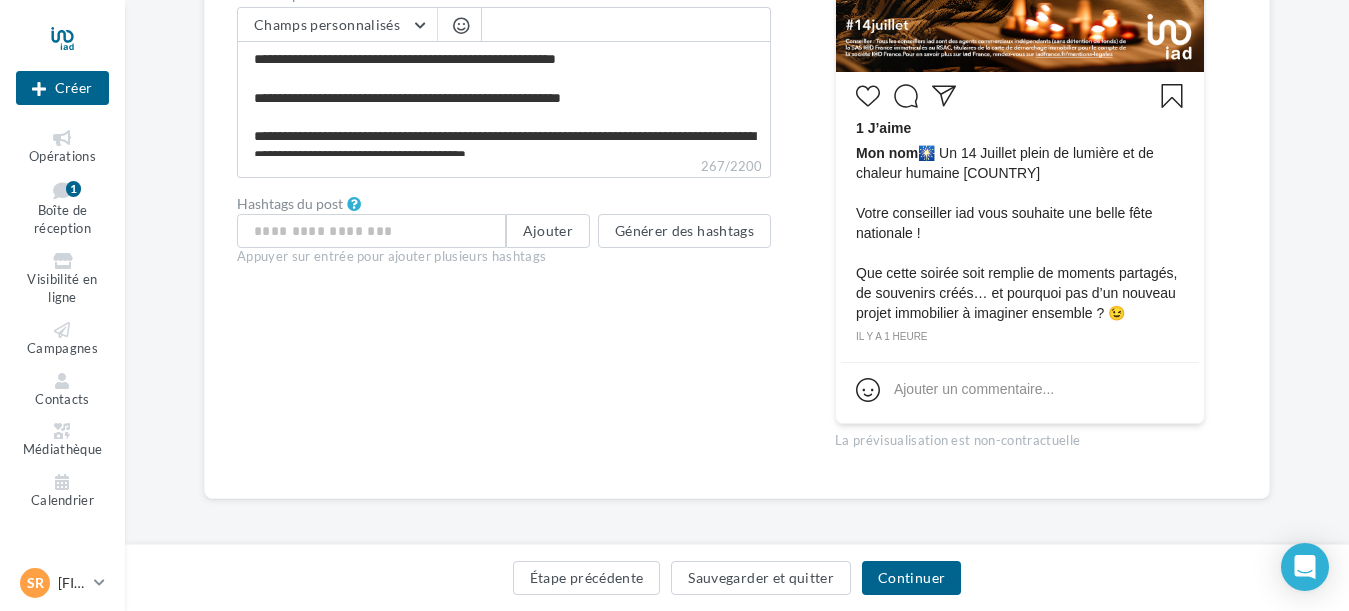 scroll, scrollTop: 721, scrollLeft: 0, axis: vertical 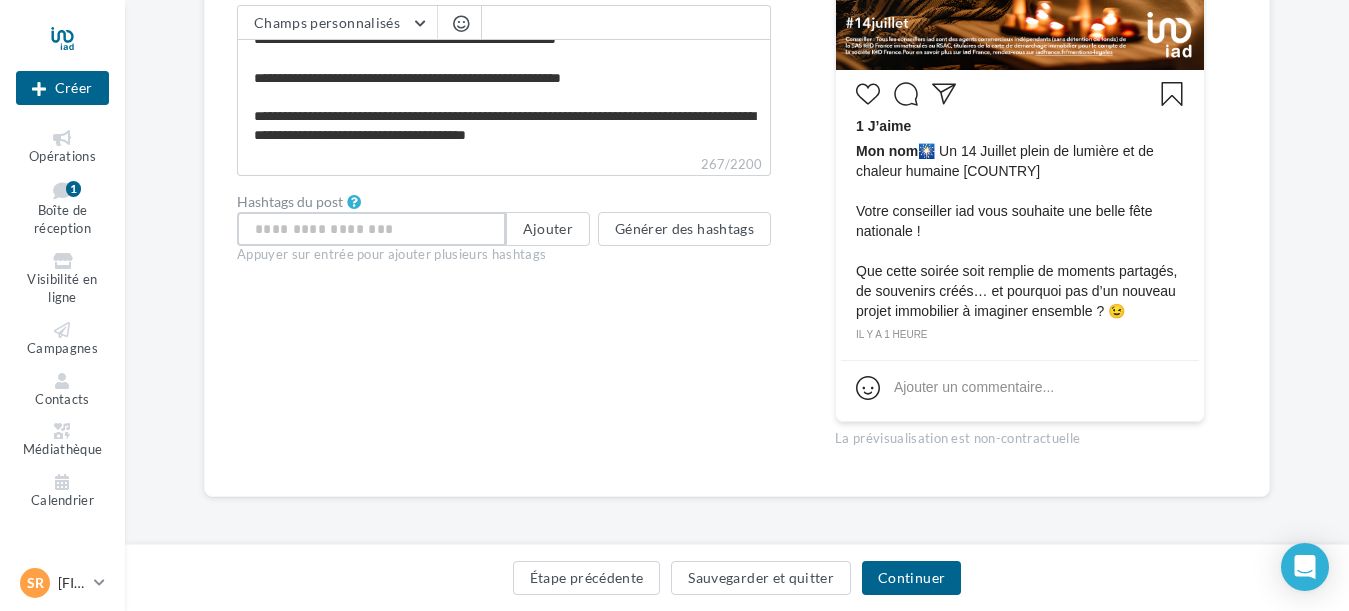 click at bounding box center [371, 229] 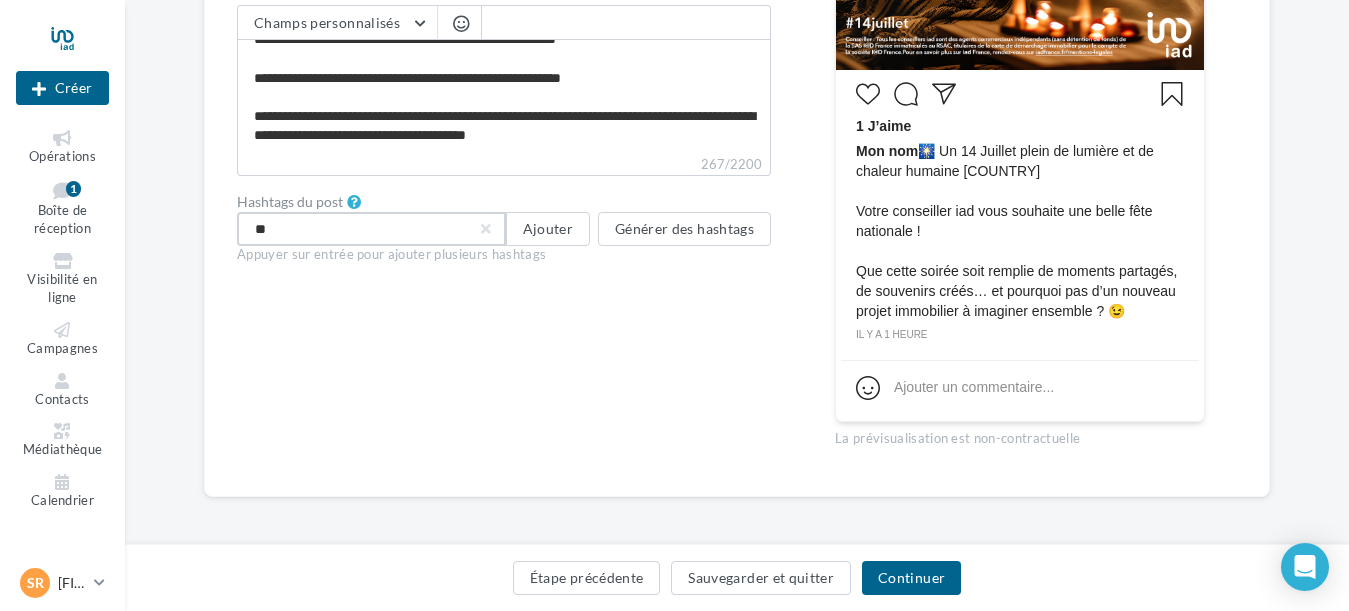 type on "*" 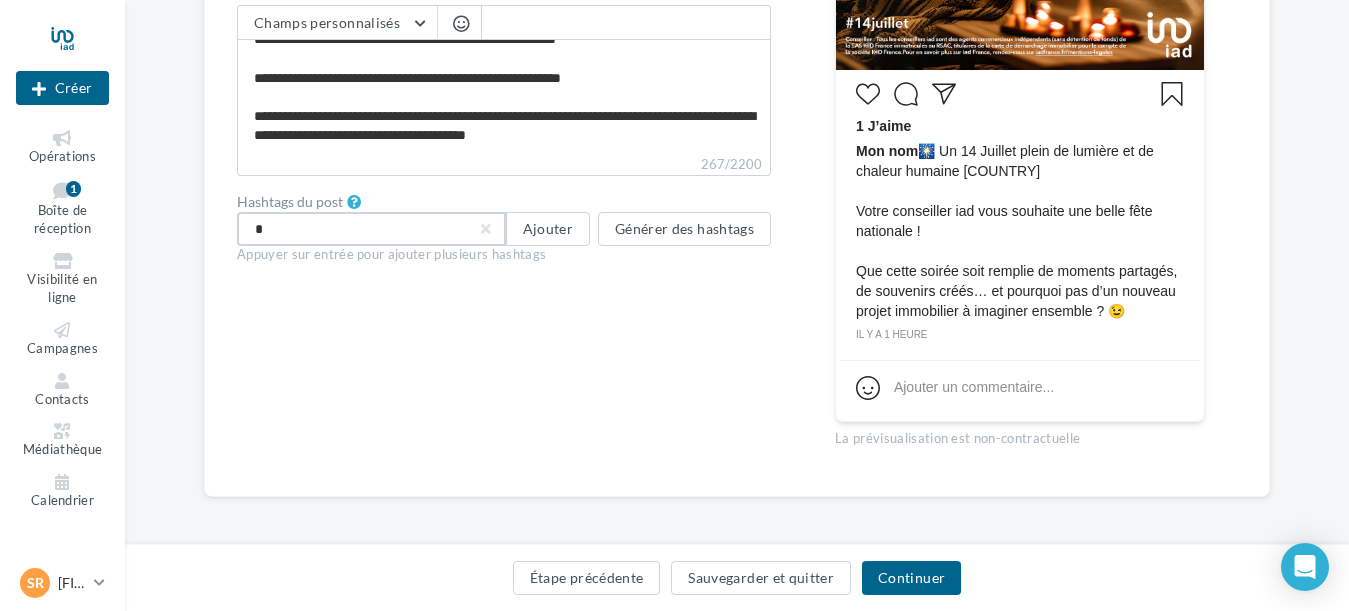 type 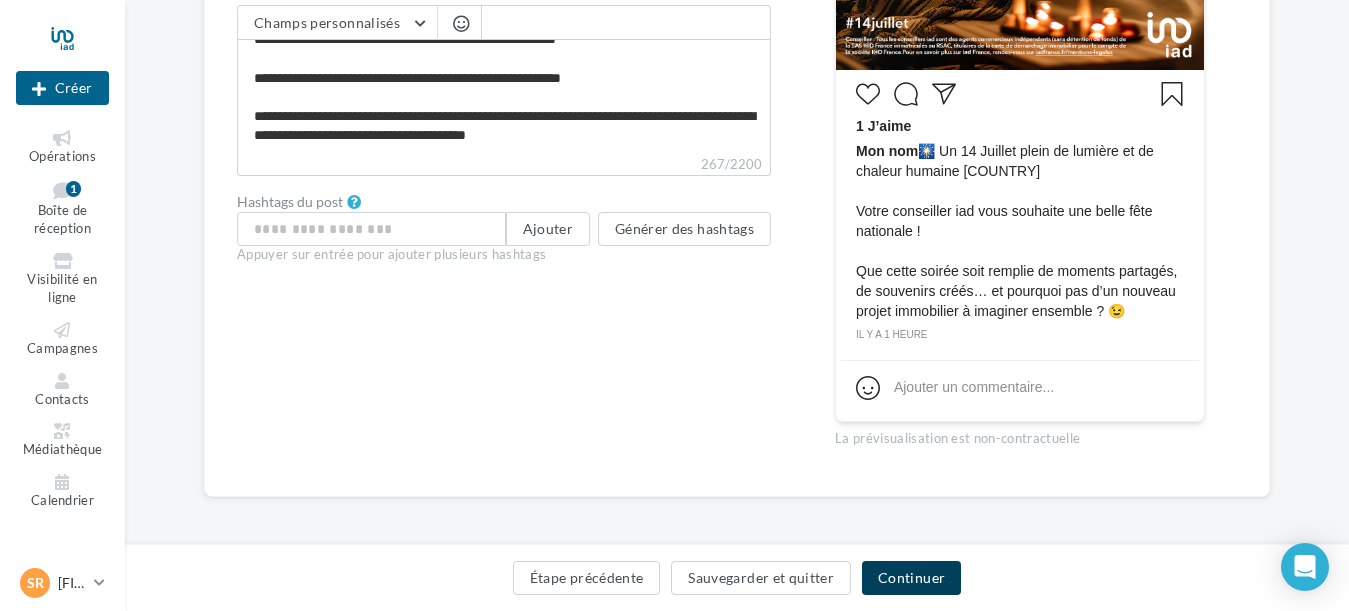 click on "Continuer" at bounding box center (911, 578) 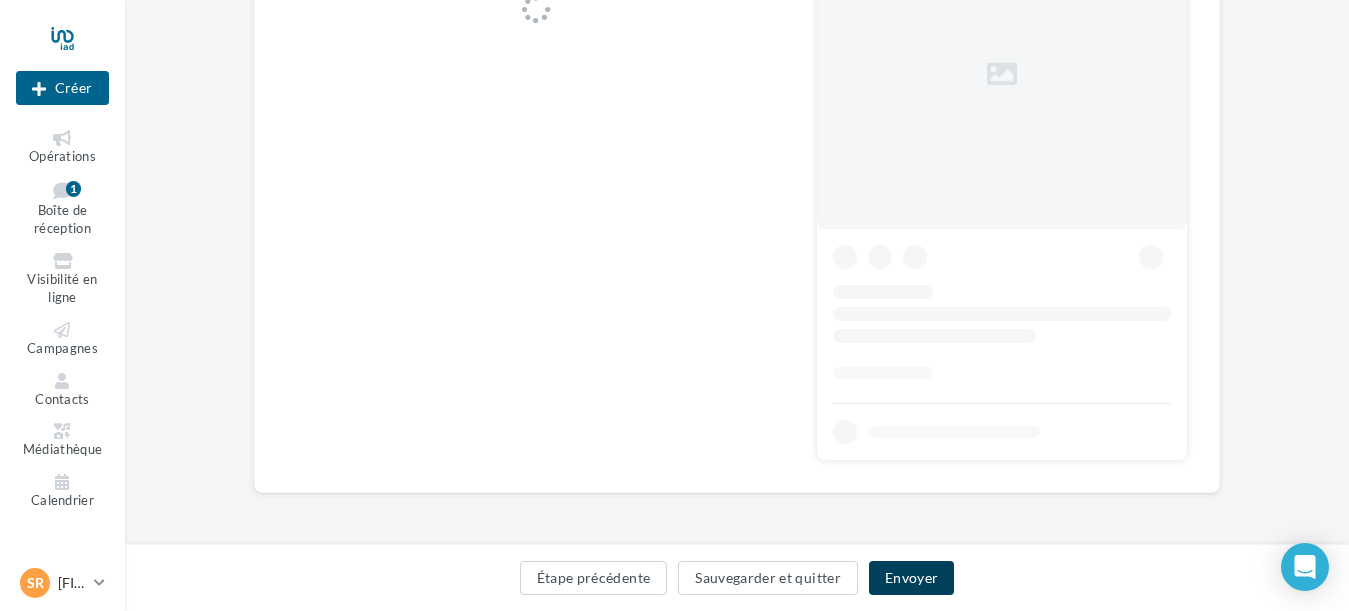 scroll, scrollTop: 0, scrollLeft: 0, axis: both 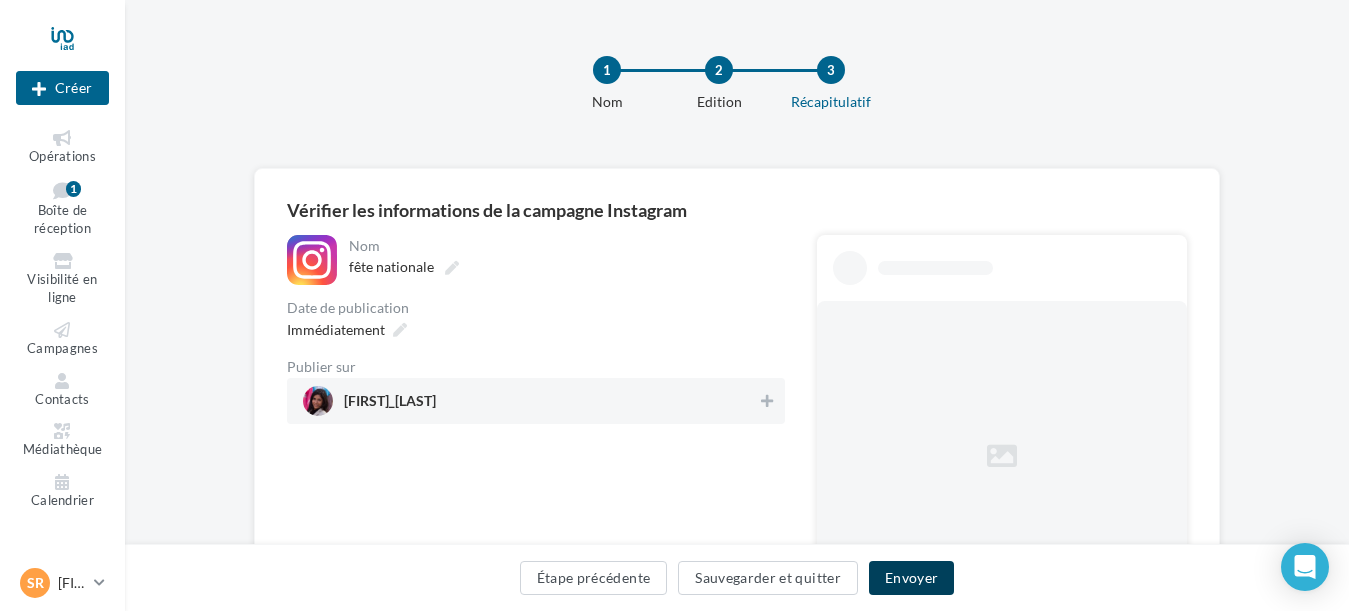 click on "Envoyer" at bounding box center [911, 578] 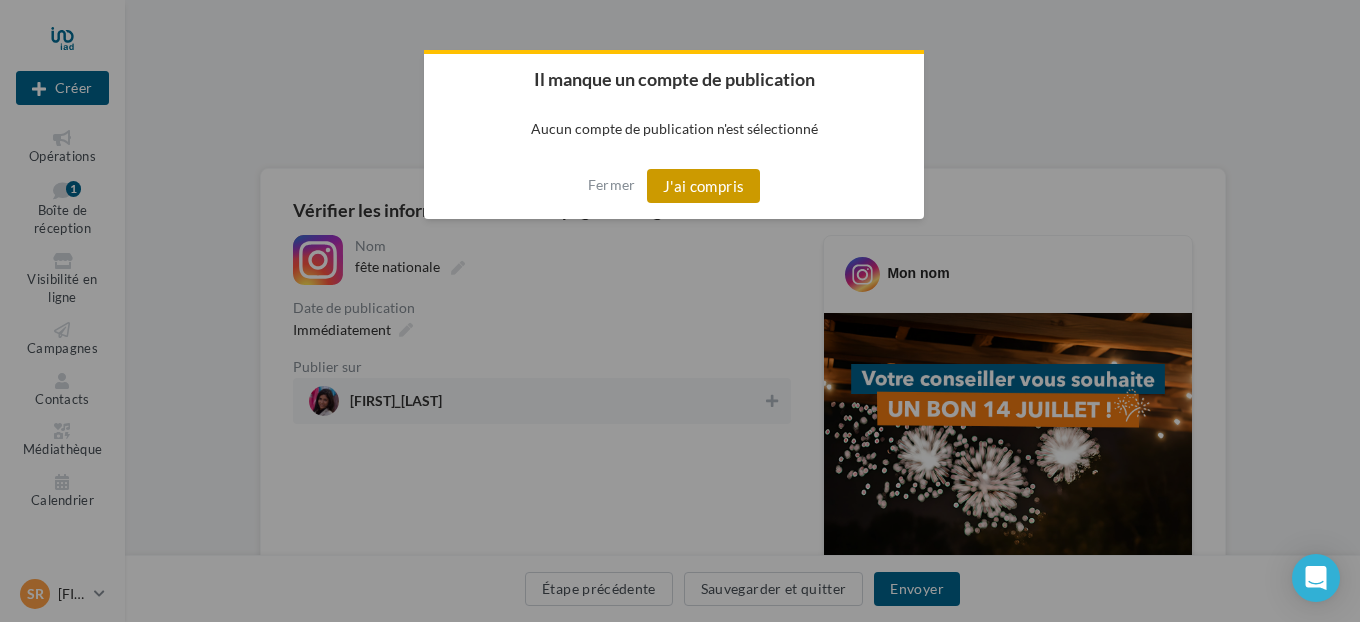 click on "J'ai compris" at bounding box center (704, 186) 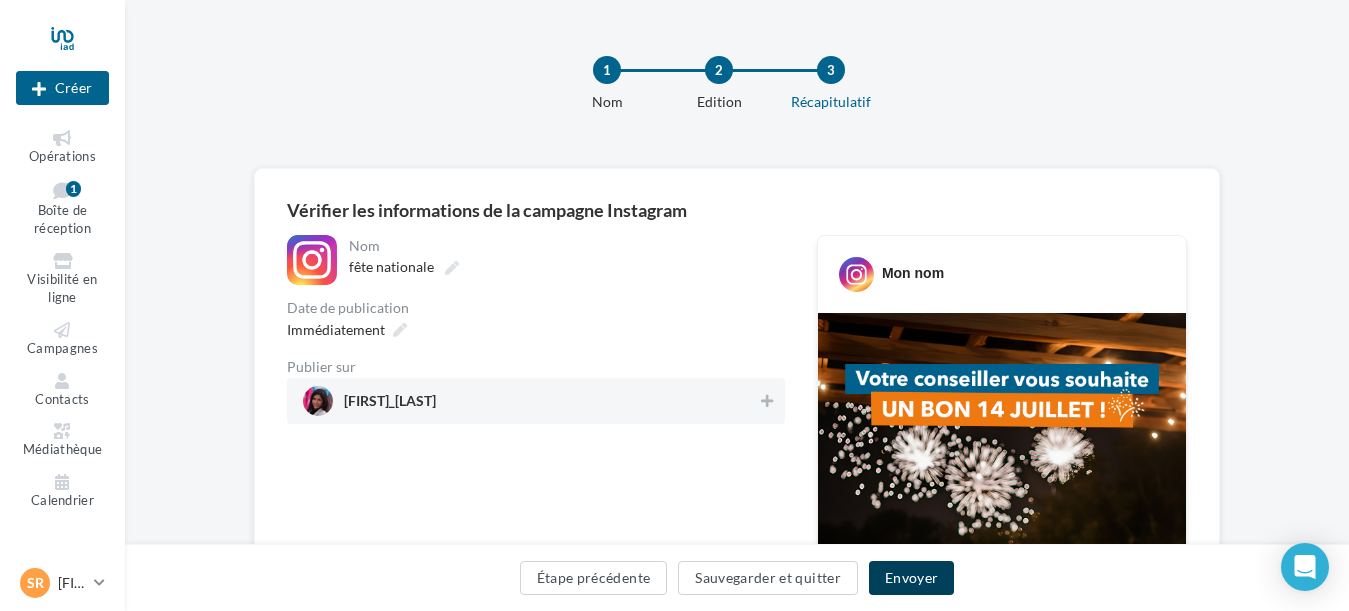 click on "Envoyer" at bounding box center (911, 578) 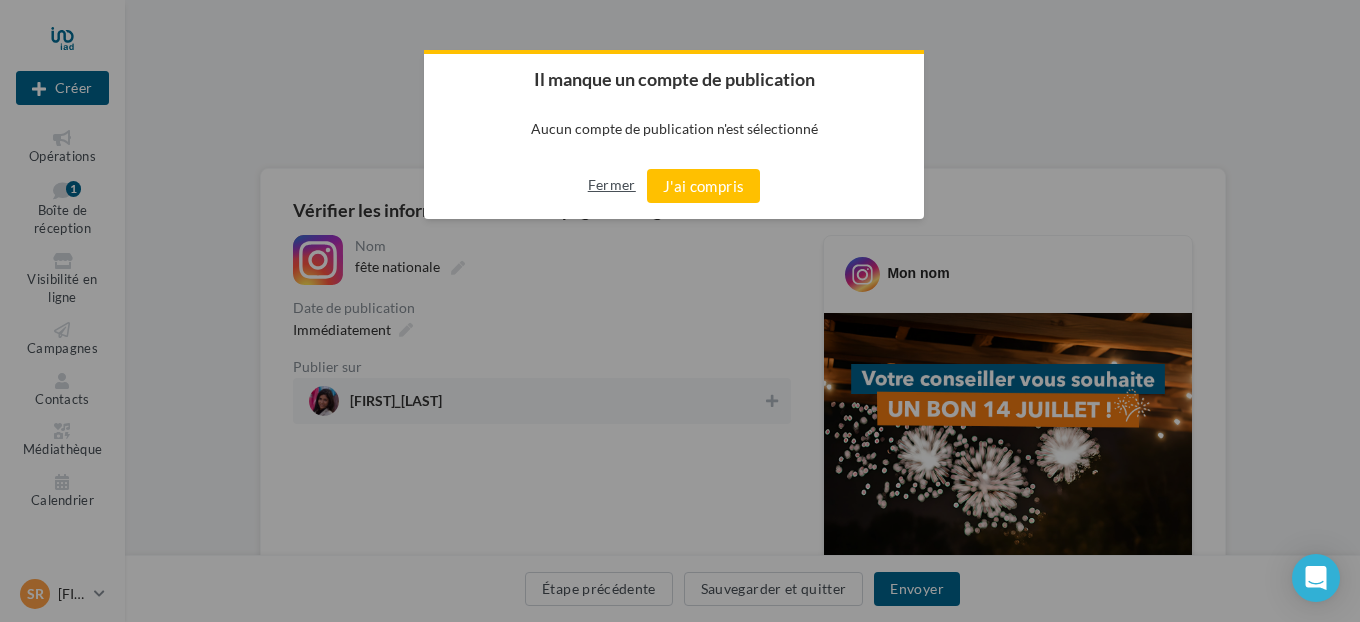 click on "Fermer" at bounding box center [612, 185] 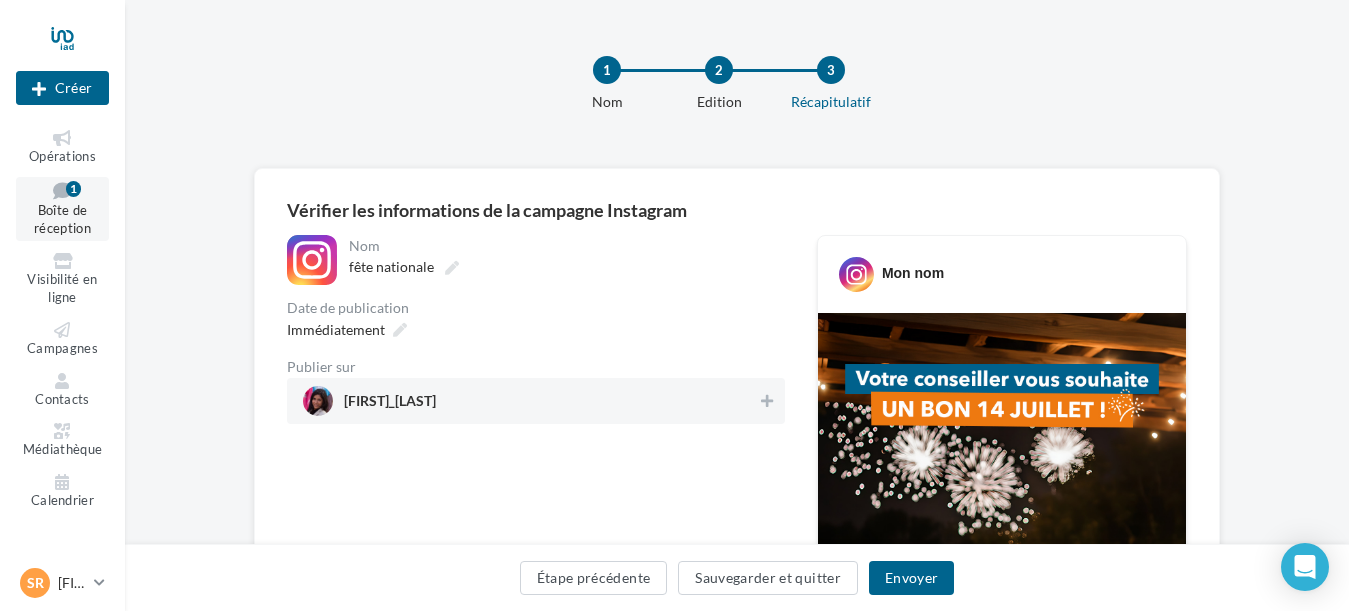 click on "Boîte de réception" at bounding box center [62, 219] 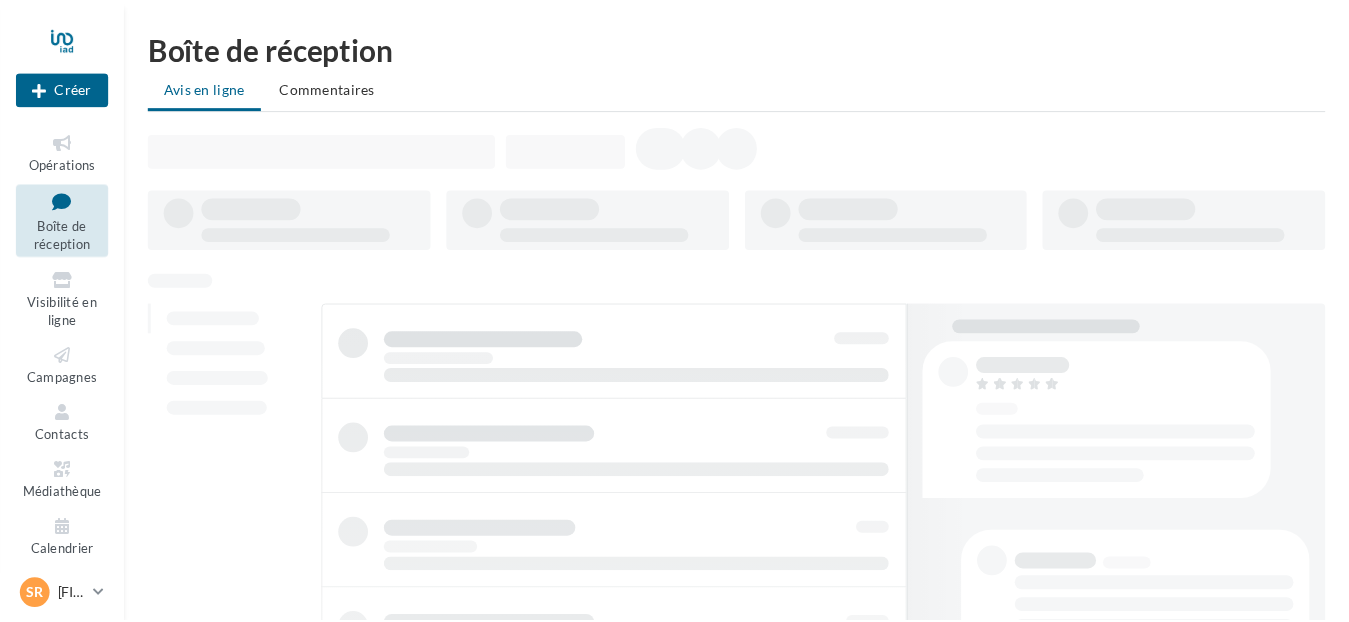scroll, scrollTop: 0, scrollLeft: 0, axis: both 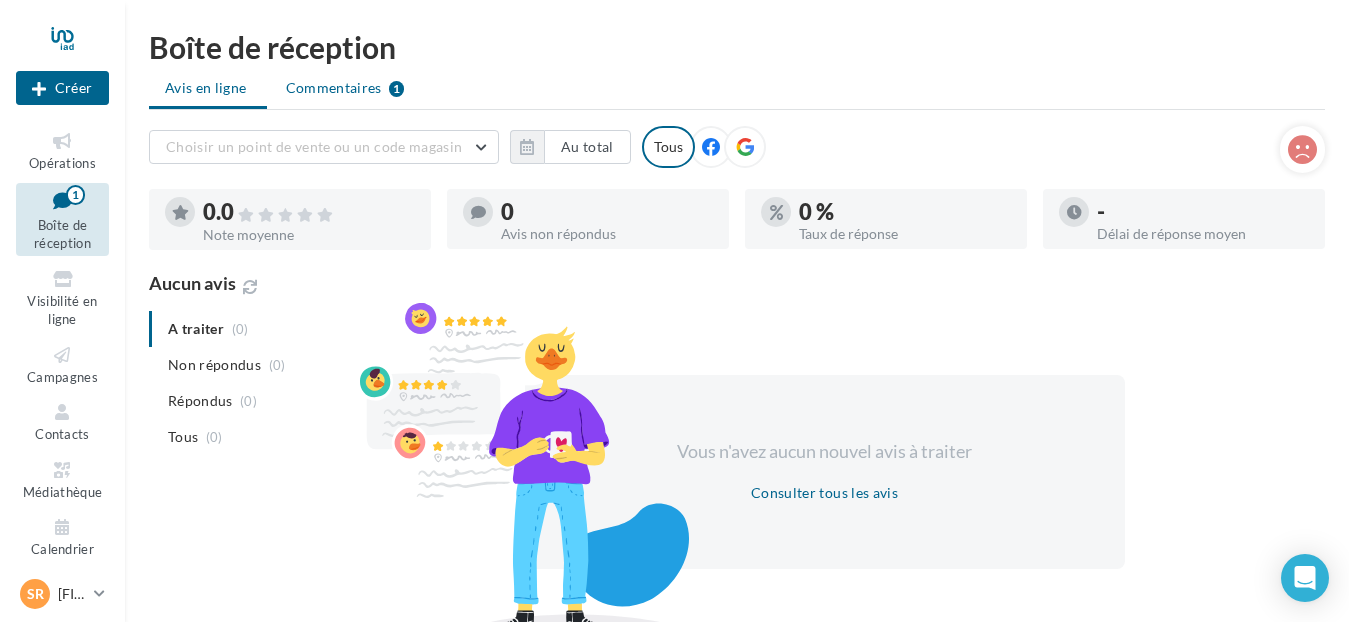 click on "Commentaires" at bounding box center (334, 88) 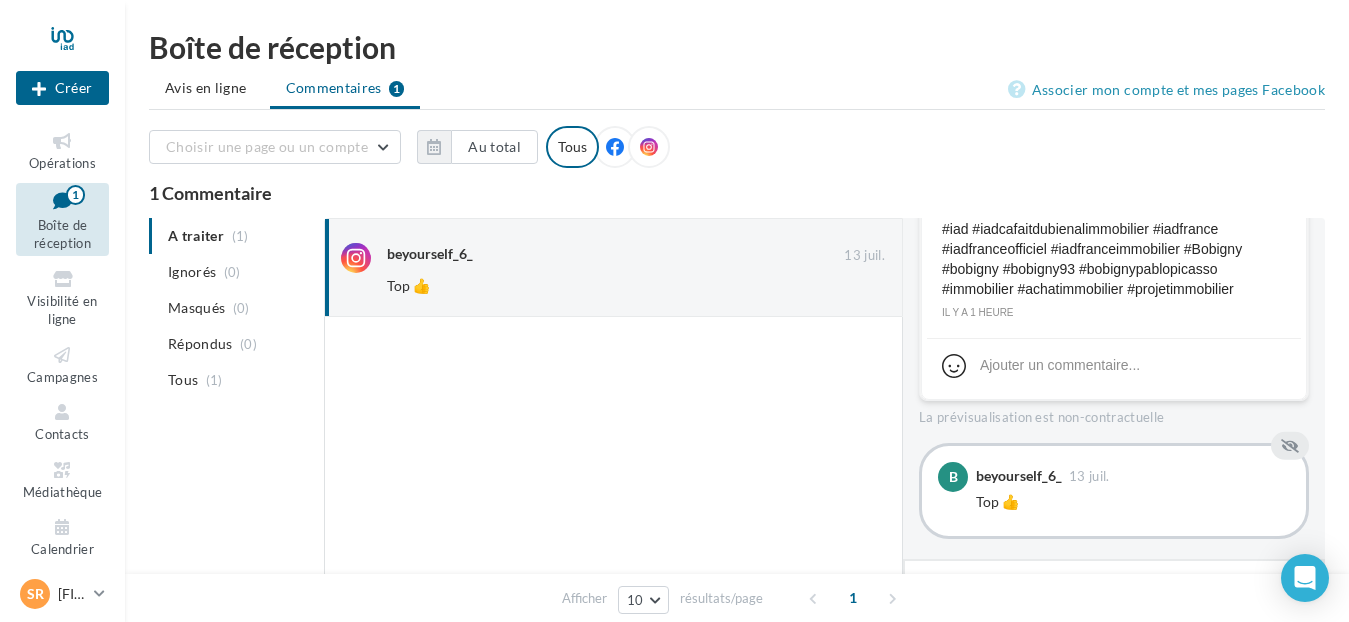 scroll, scrollTop: 617, scrollLeft: 0, axis: vertical 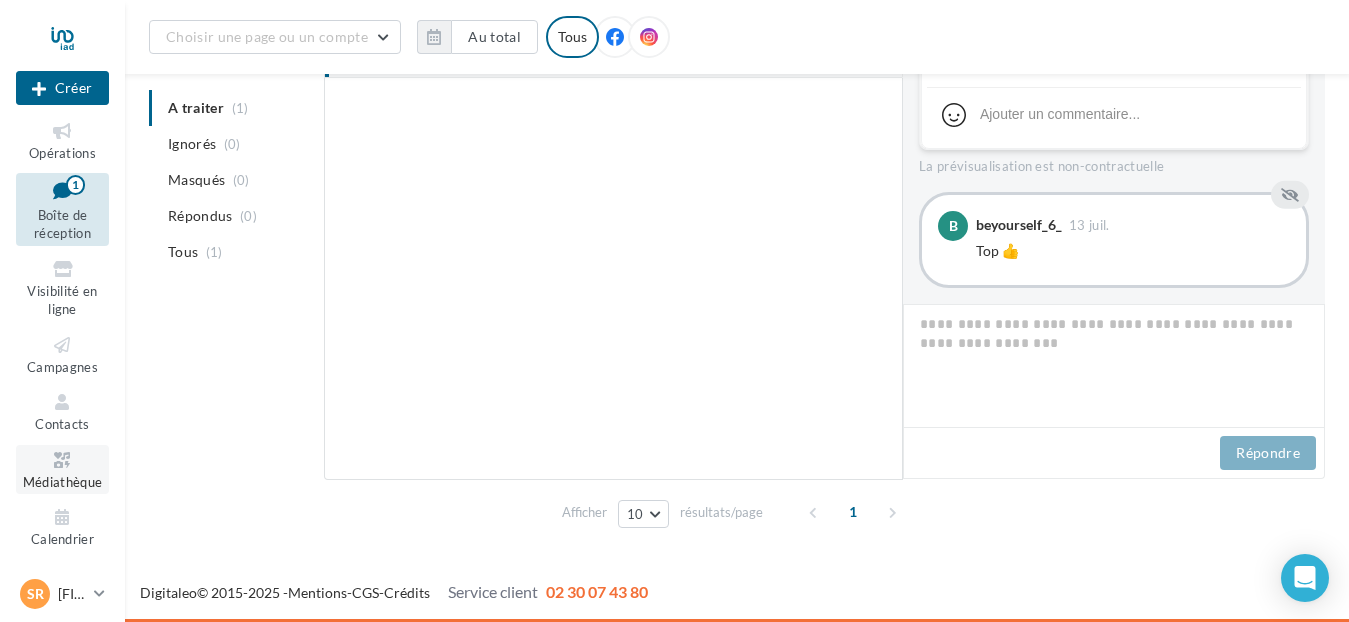 click on "Médiathèque" at bounding box center (63, 482) 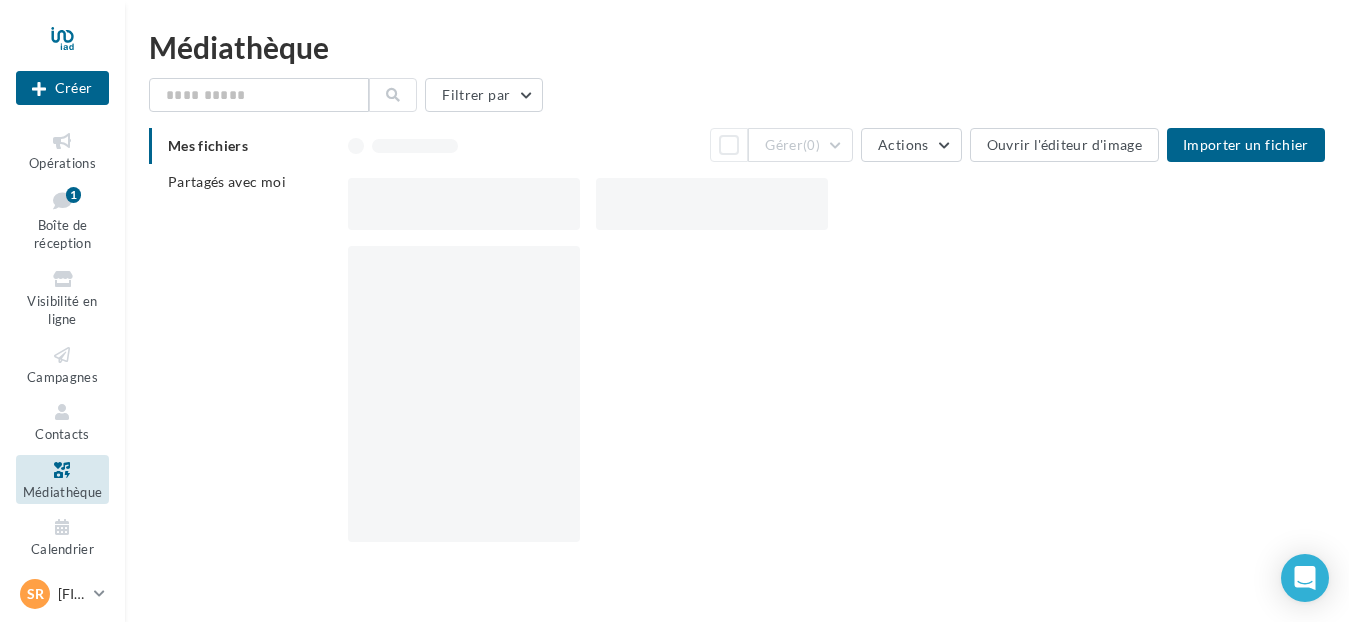 scroll, scrollTop: 0, scrollLeft: 0, axis: both 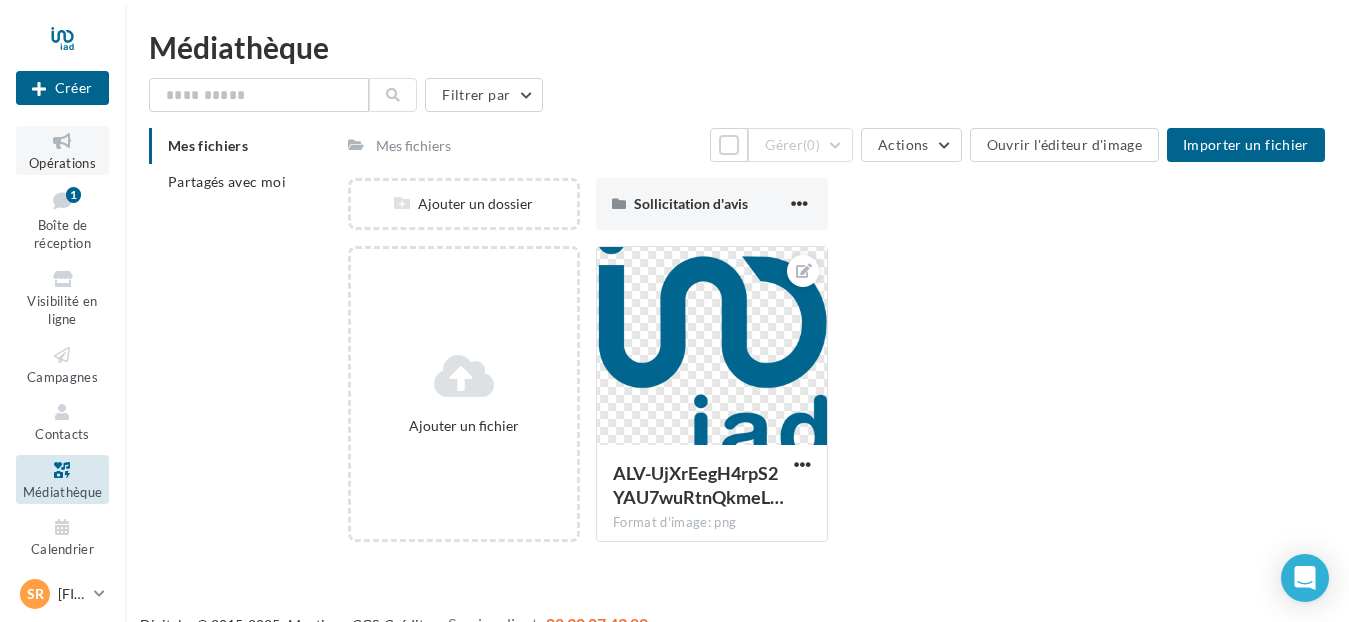 click on "Opérations" at bounding box center [62, 163] 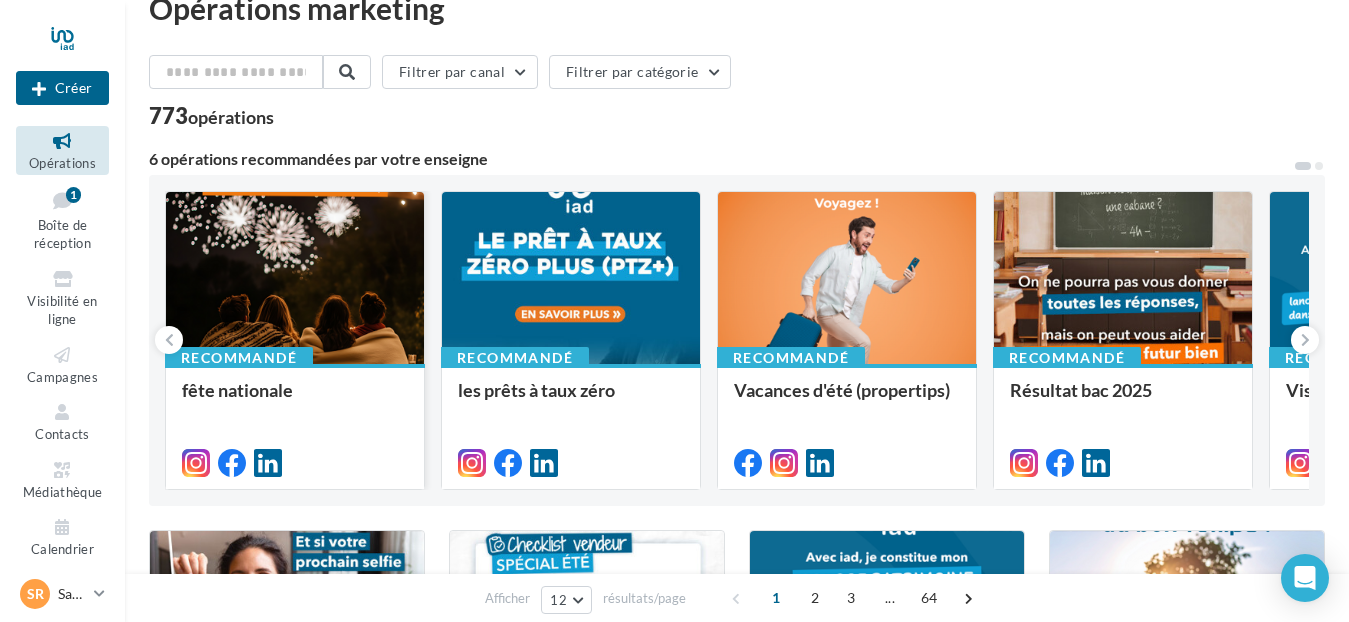 scroll, scrollTop: 49, scrollLeft: 0, axis: vertical 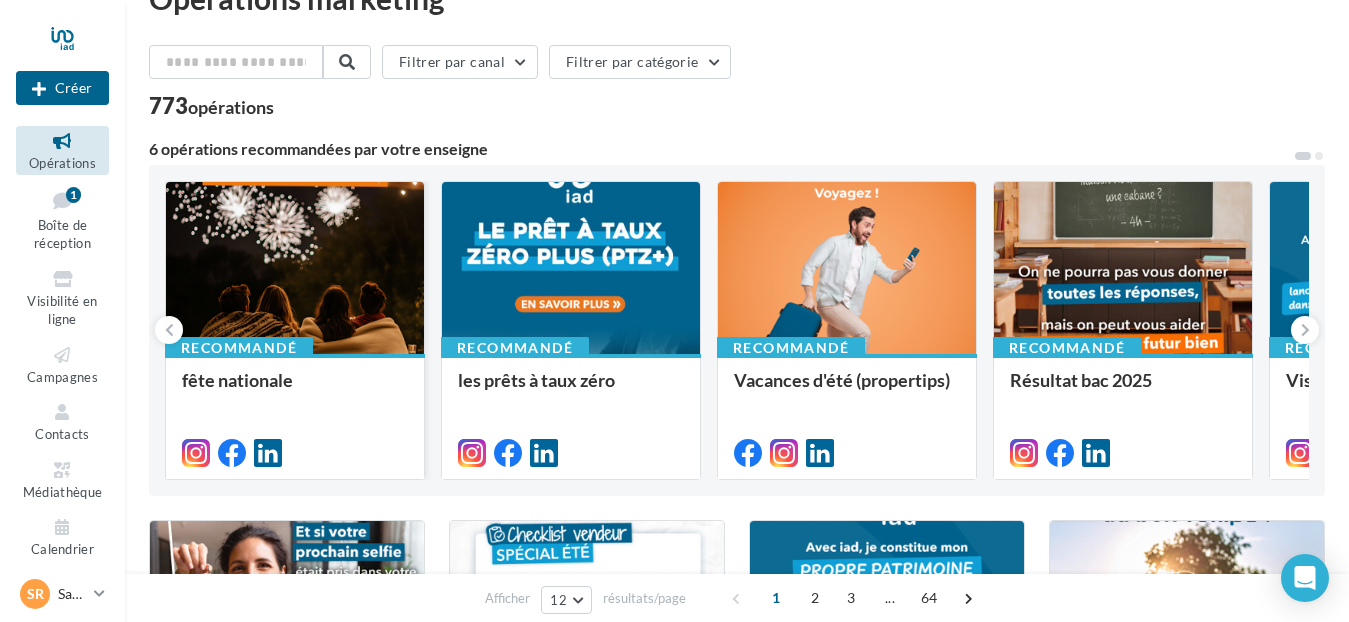 click on "fête nationale" at bounding box center [295, 390] 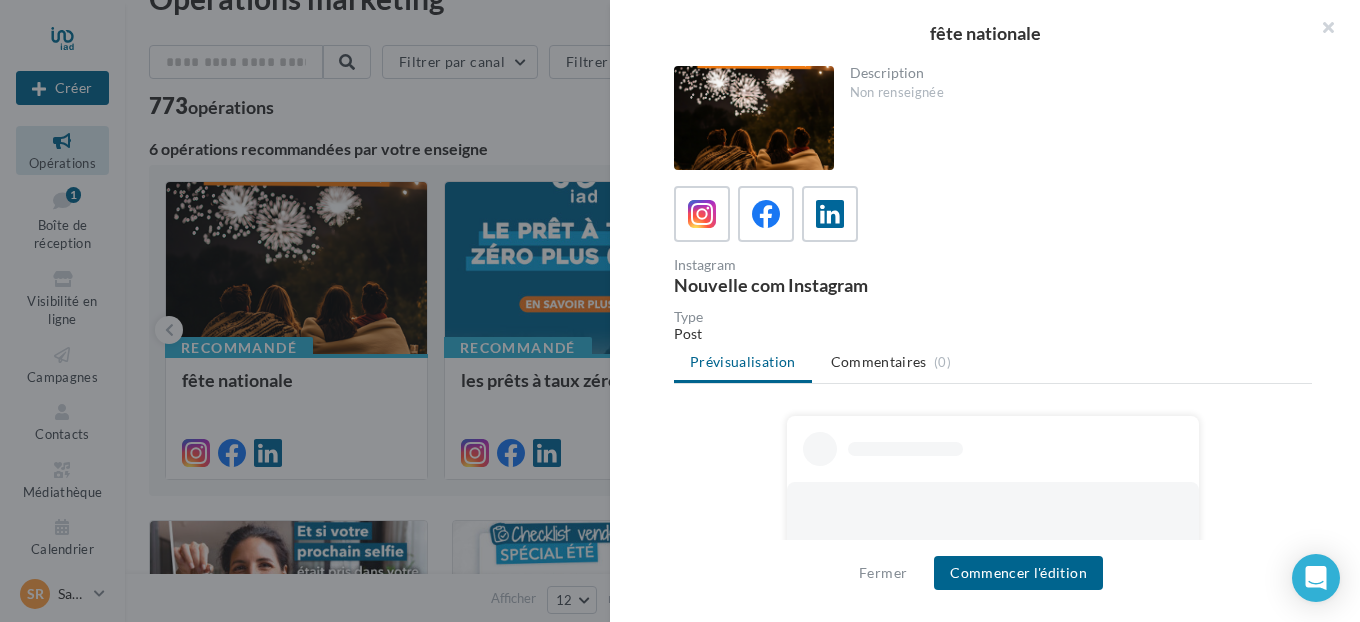 click at bounding box center [754, 118] 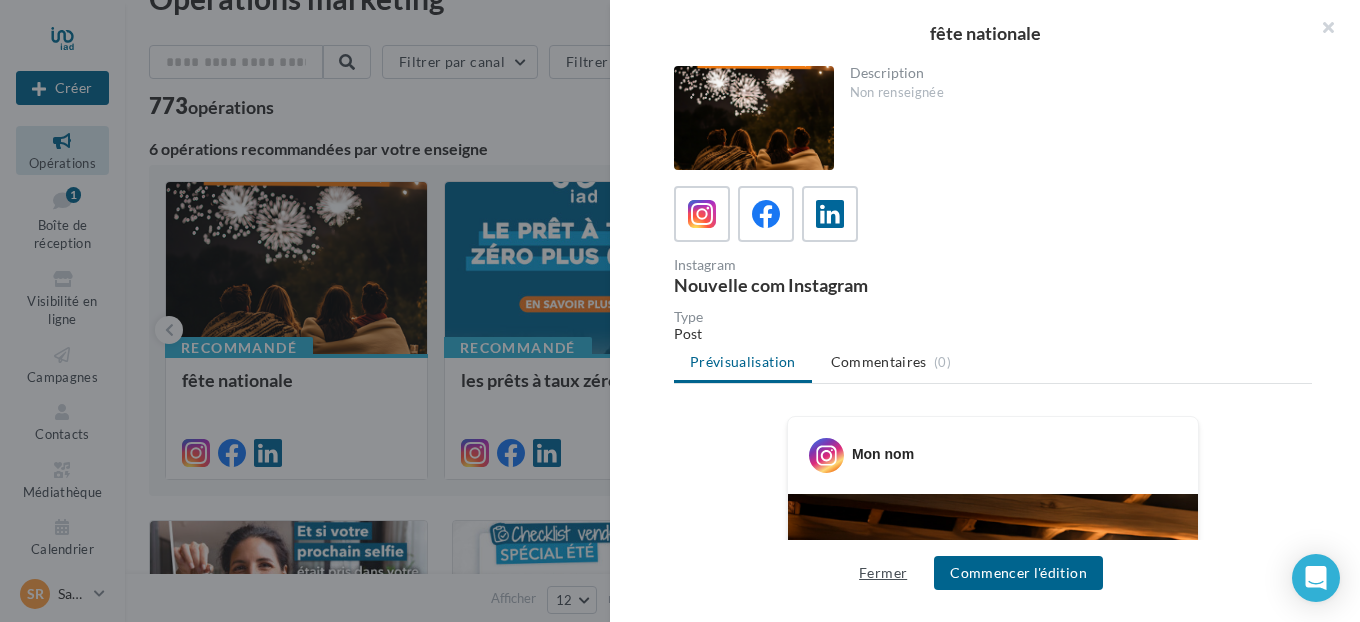 click on "Fermer" at bounding box center (883, 573) 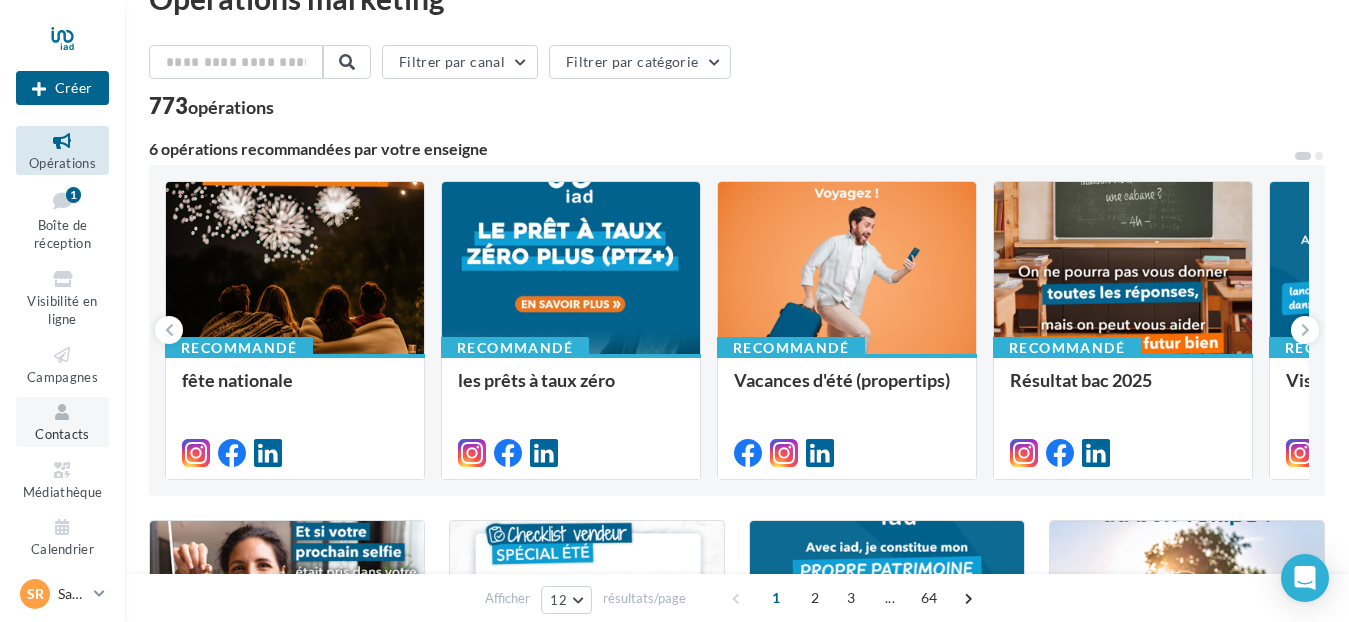 scroll, scrollTop: 10, scrollLeft: 0, axis: vertical 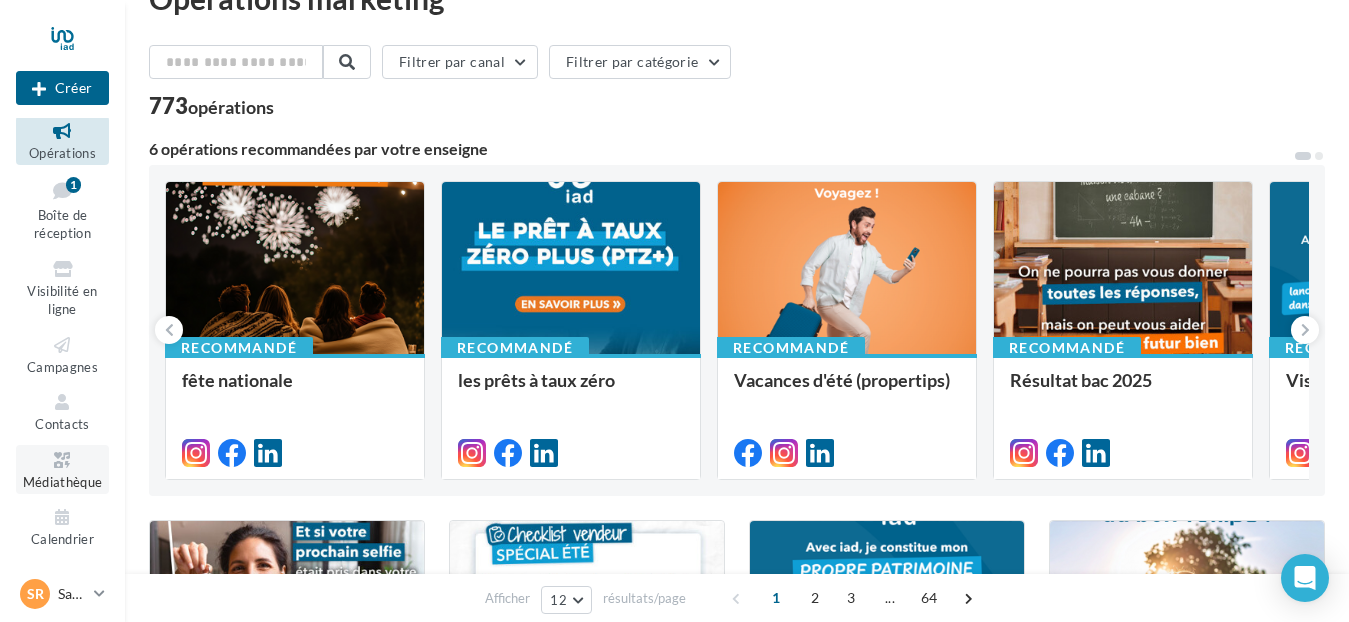 click at bounding box center [62, 460] 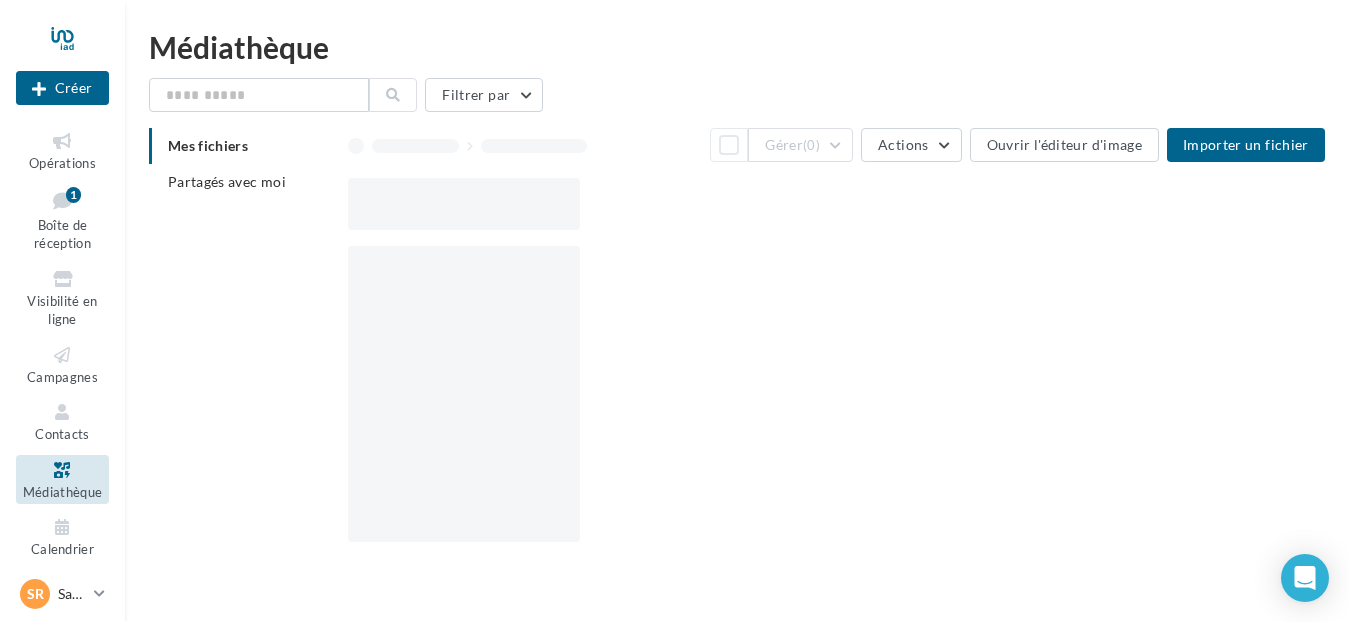scroll, scrollTop: 0, scrollLeft: 0, axis: both 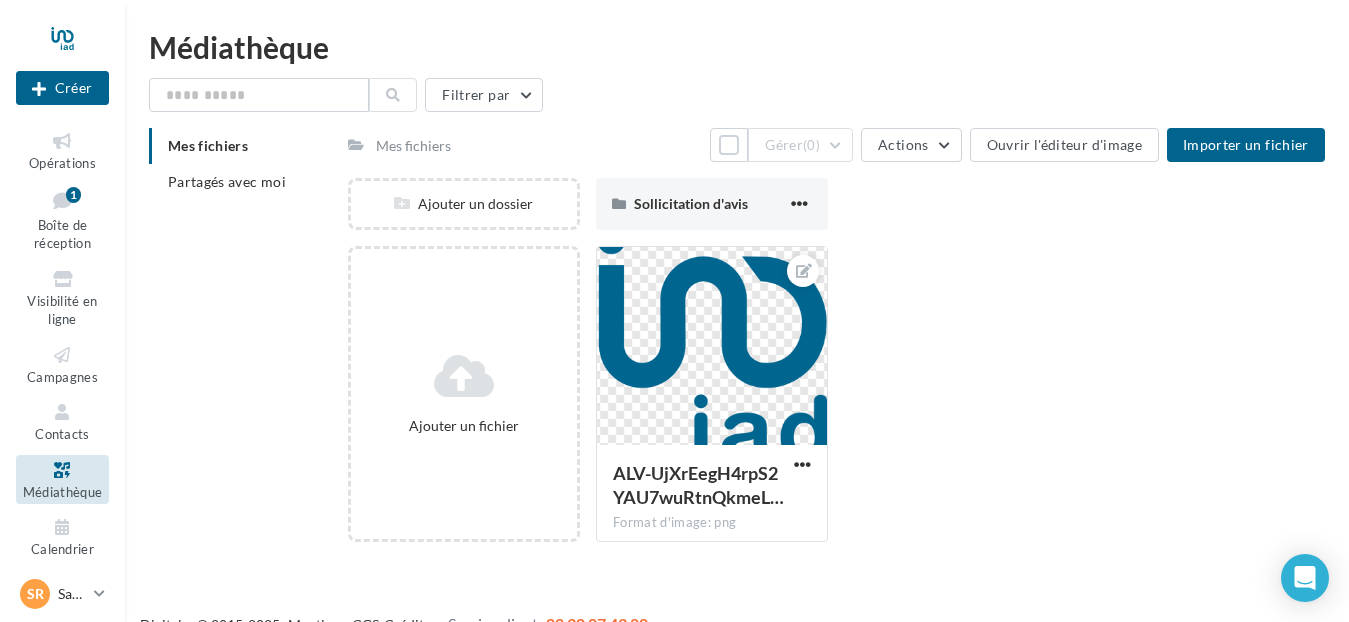 click on "Mes fichiers" at bounding box center (413, 146) 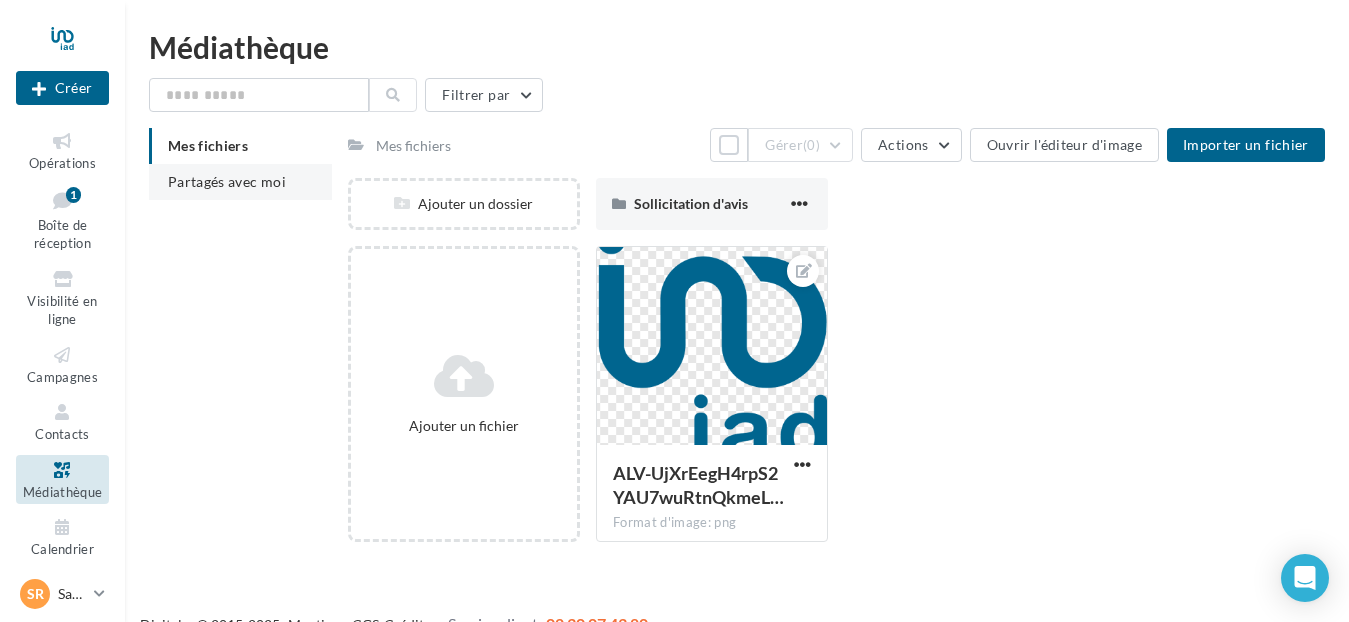 click on "Partagés avec moi" at bounding box center [227, 181] 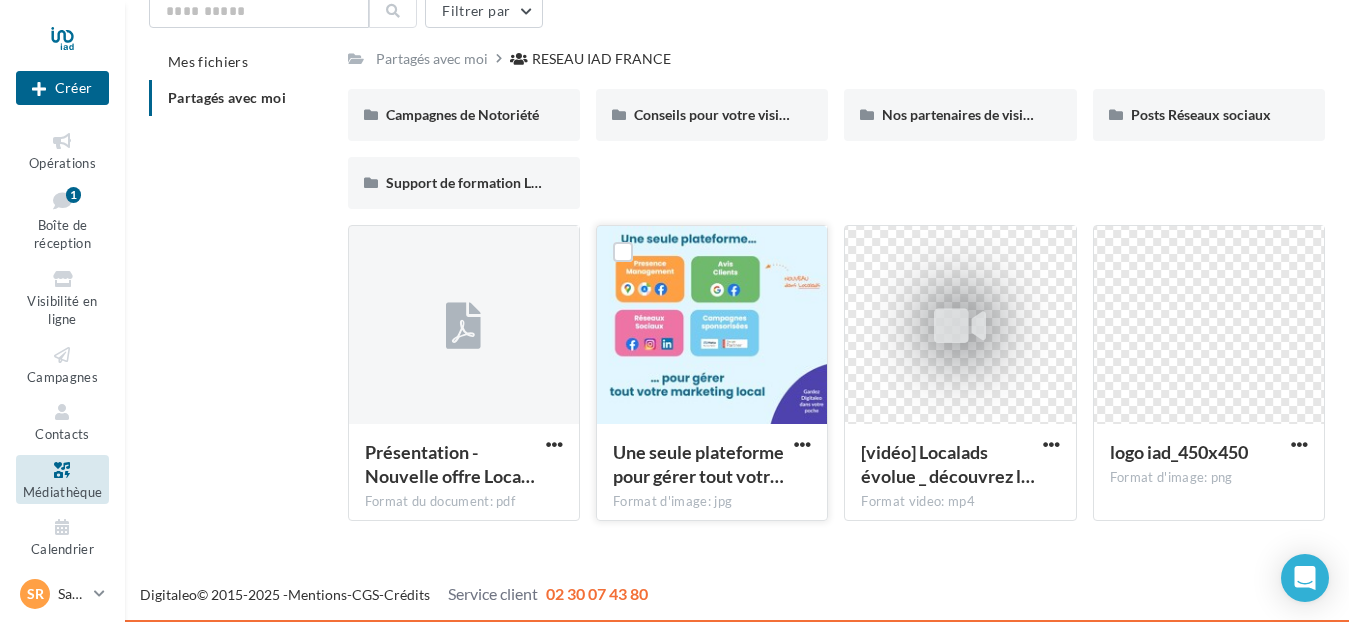scroll, scrollTop: 85, scrollLeft: 0, axis: vertical 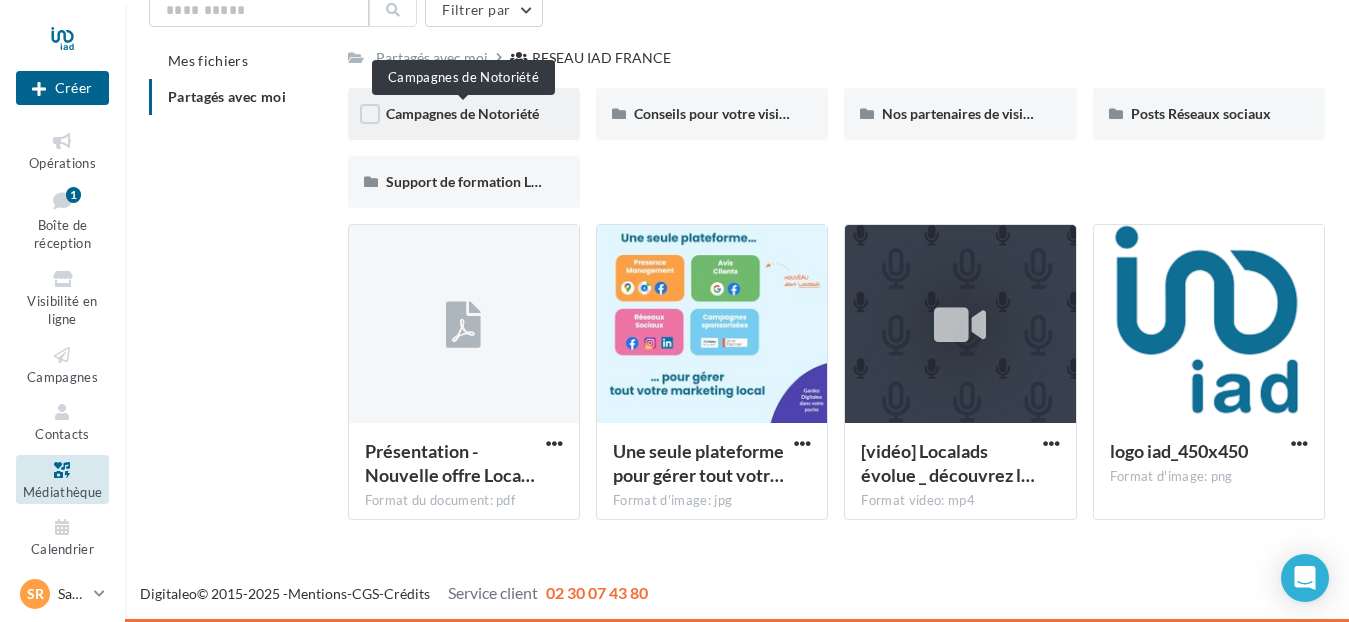 click on "Campagnes de Notoriété" at bounding box center (462, 113) 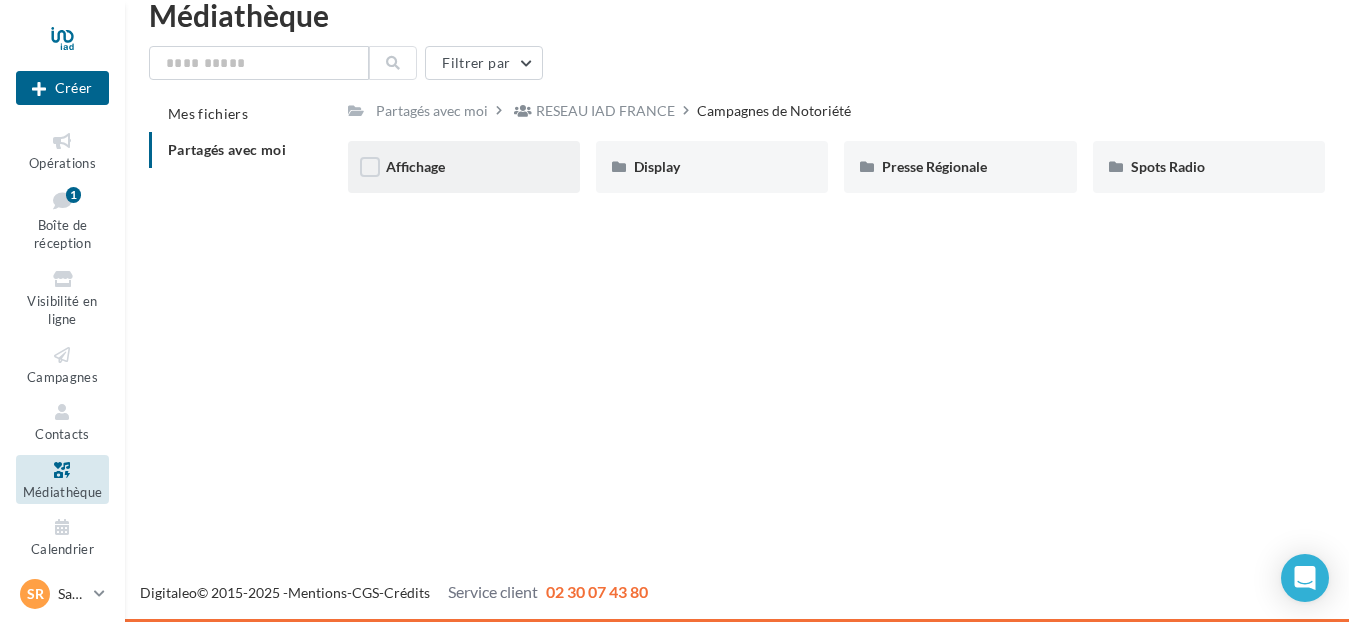 click on "Affichage" at bounding box center (464, 167) 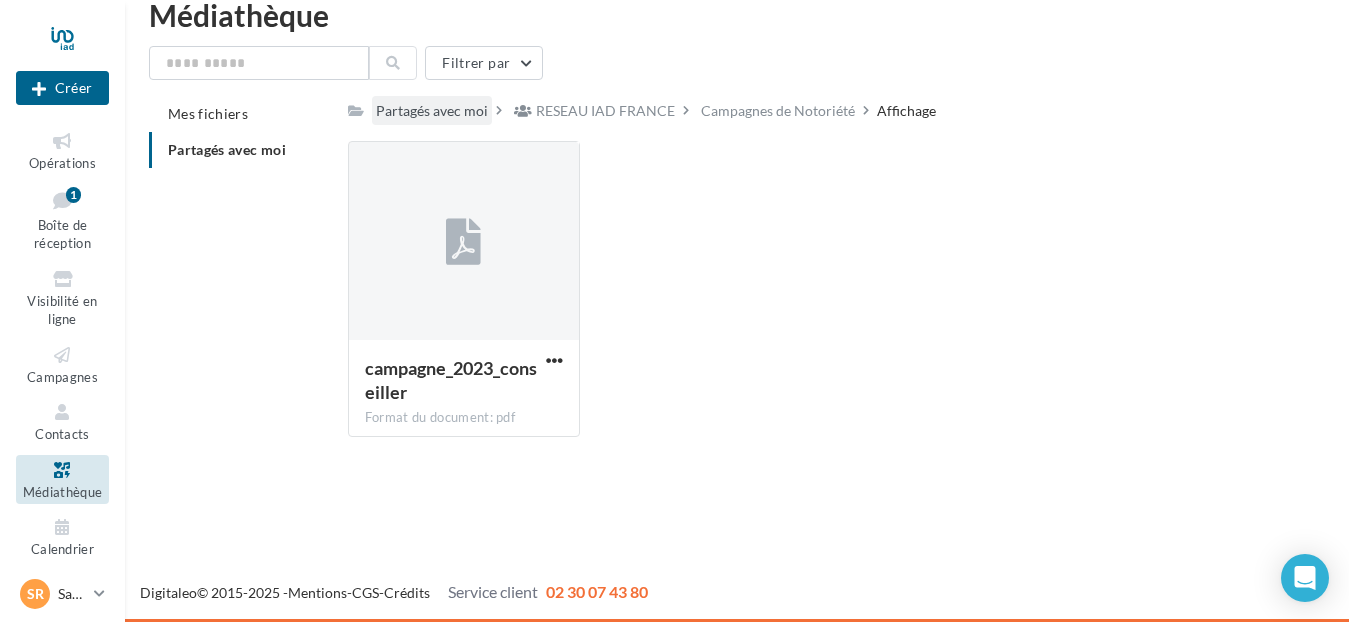 click on "Partagés avec moi" at bounding box center (432, 111) 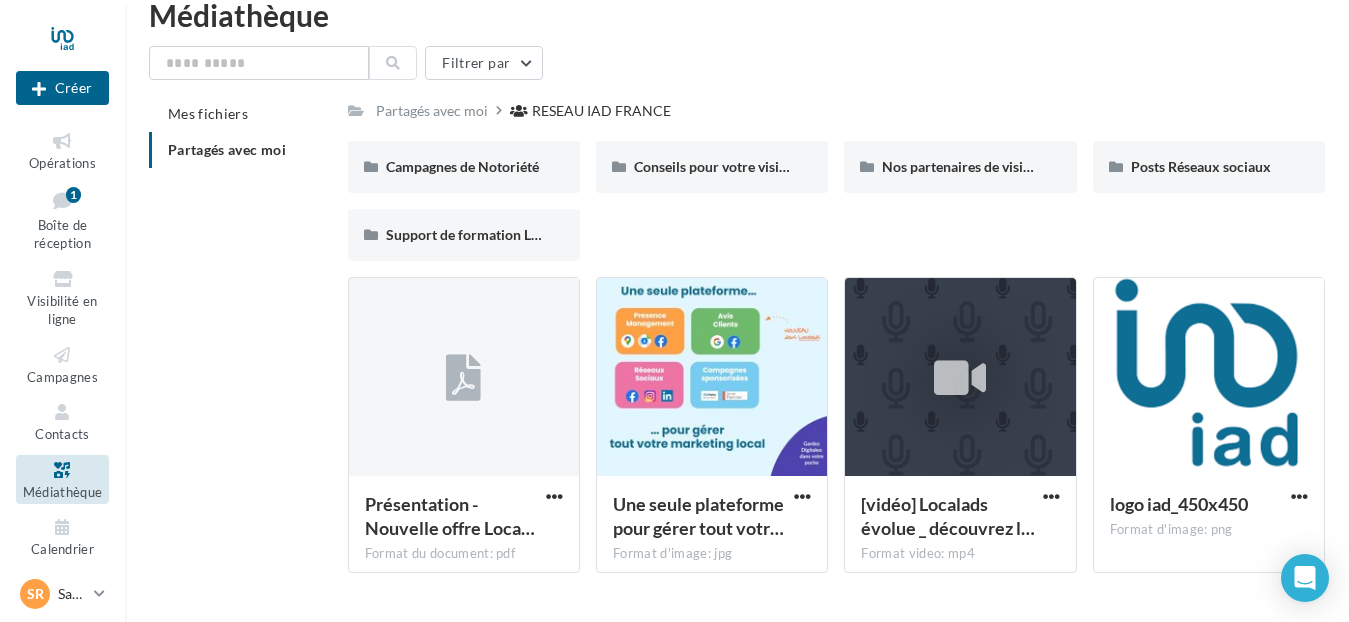 scroll, scrollTop: 85, scrollLeft: 0, axis: vertical 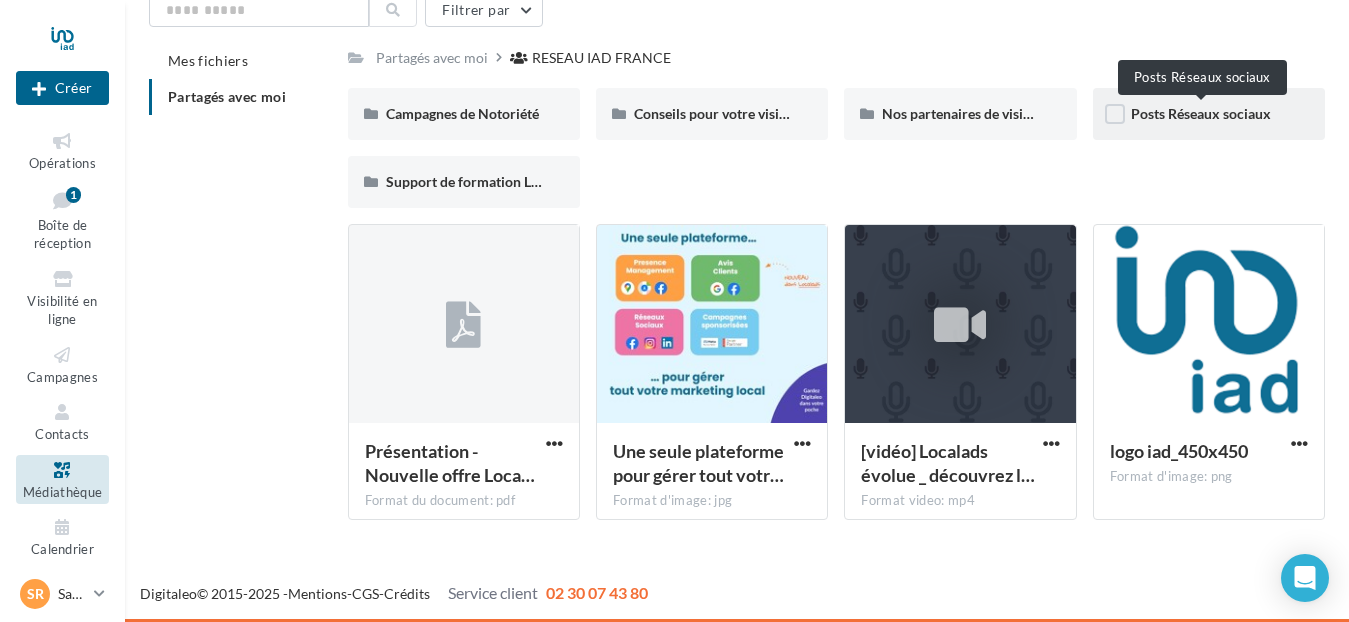 click on "Posts Réseaux sociaux" at bounding box center [1201, 113] 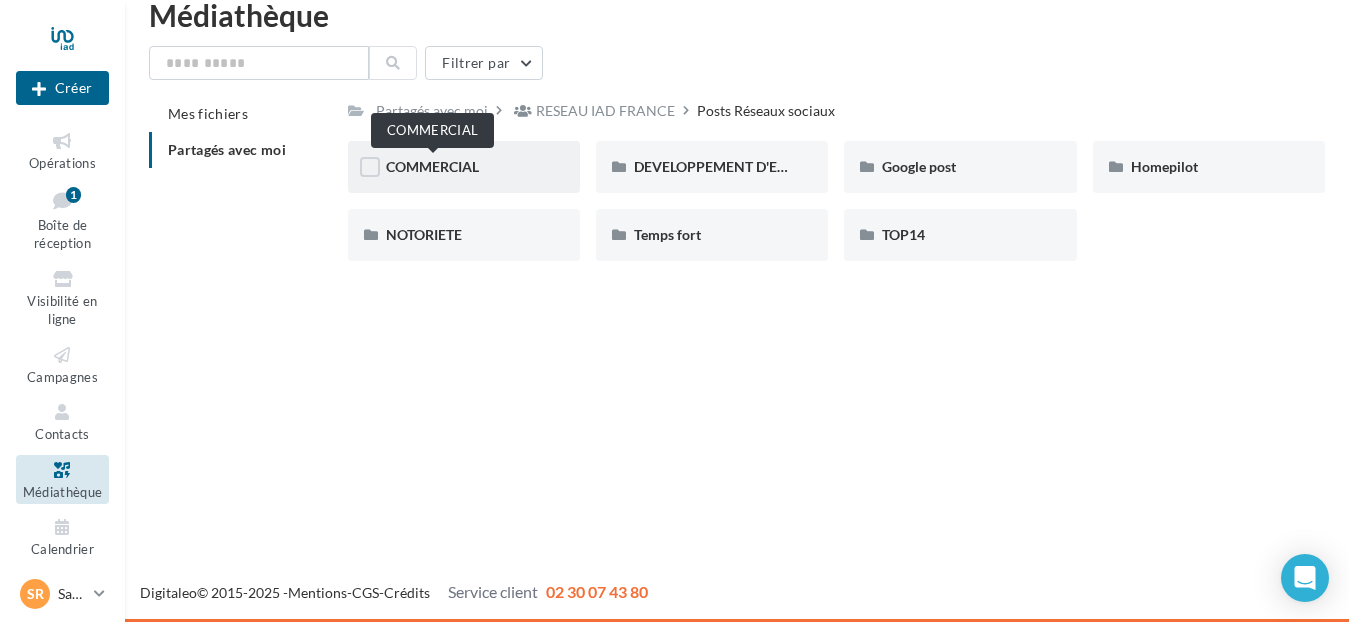 click on "COMMERCIAL" at bounding box center [432, 166] 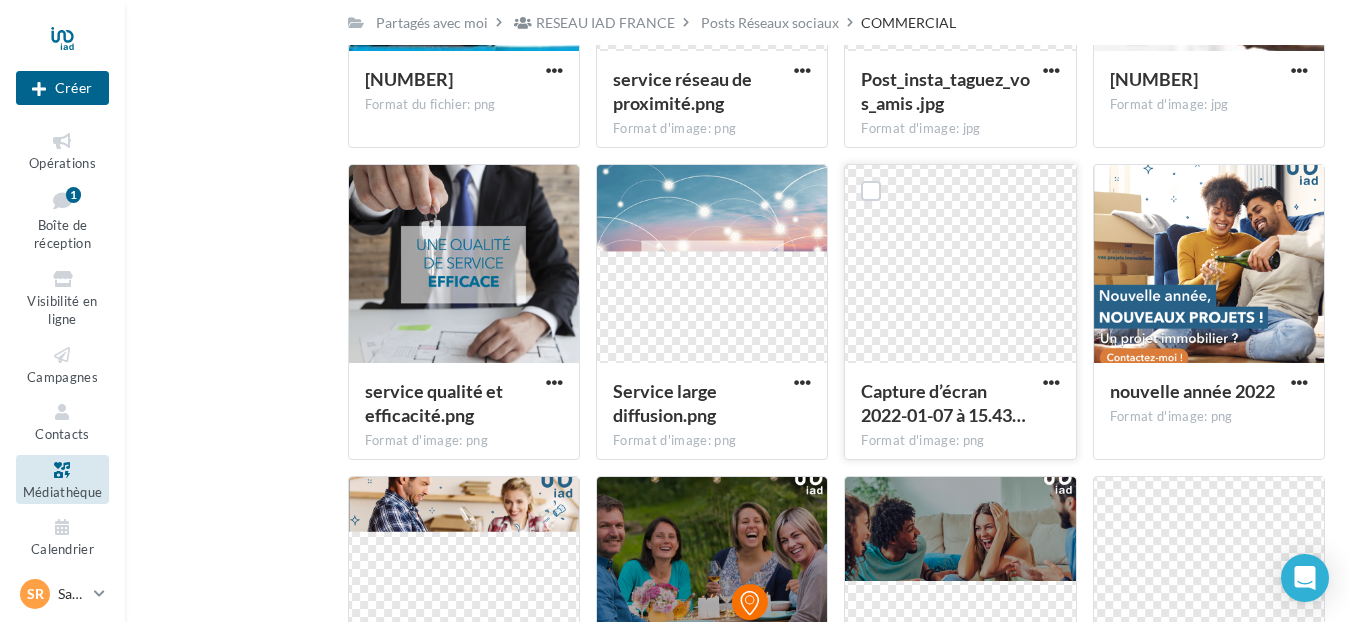scroll, scrollTop: 0, scrollLeft: 0, axis: both 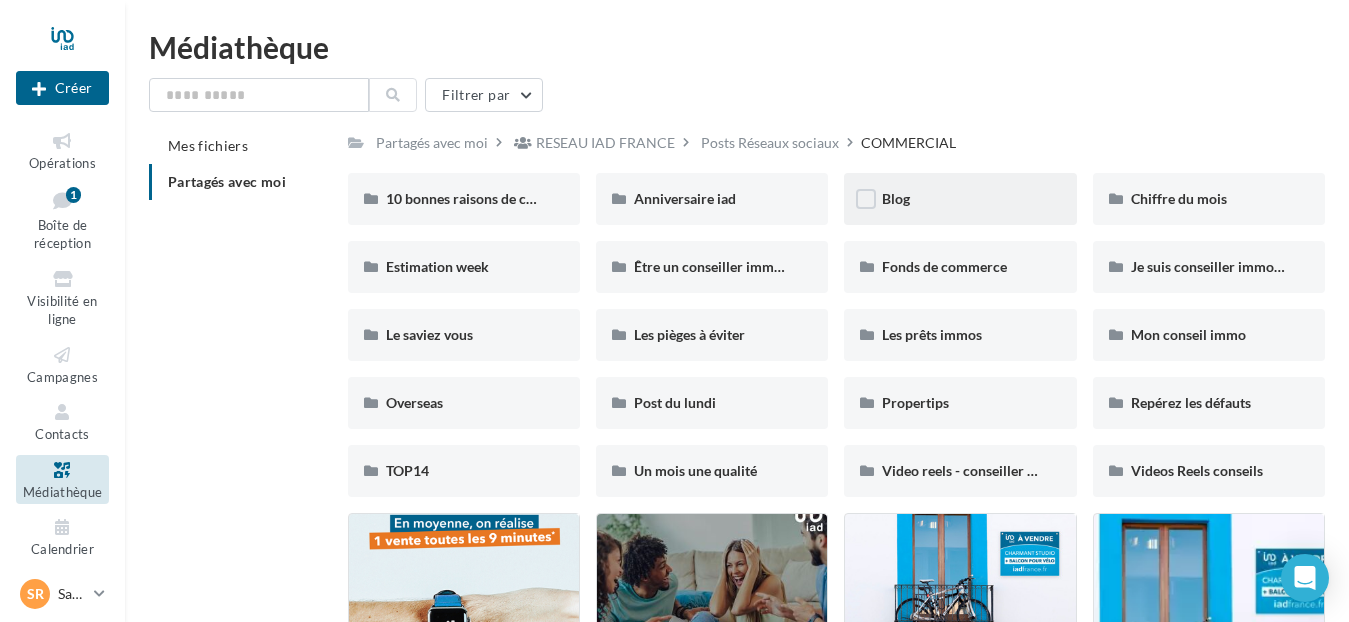 click on "Blog" at bounding box center [960, 199] 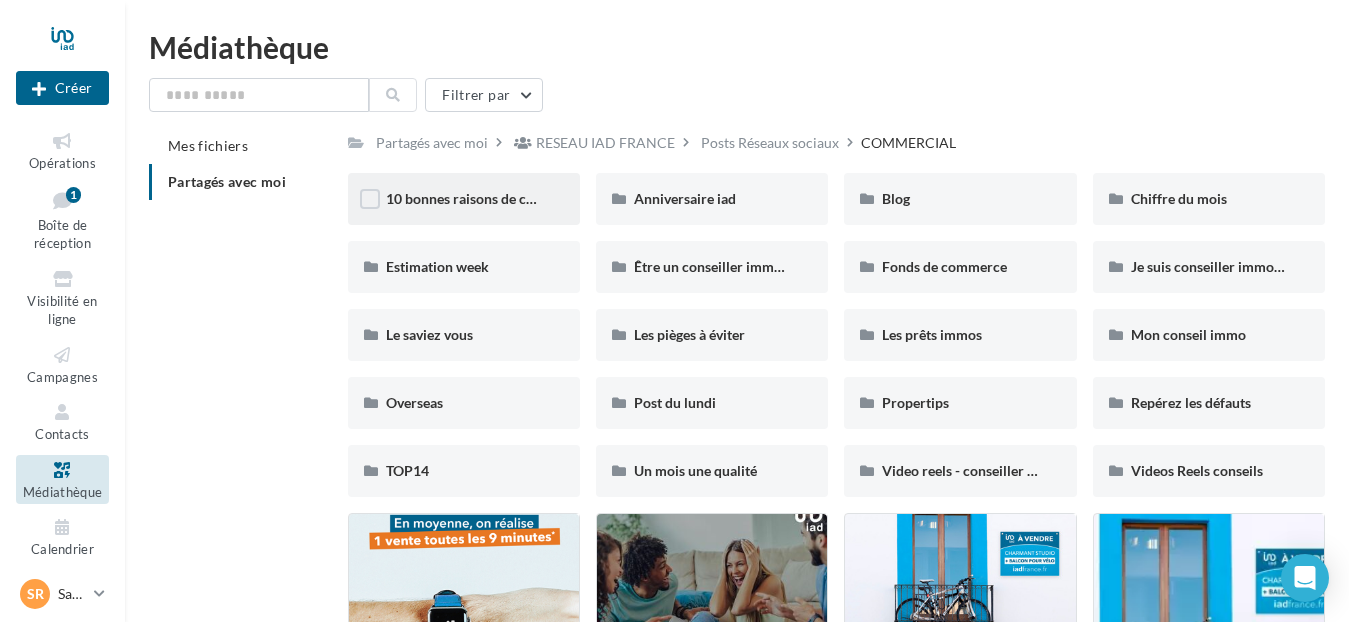 click on "10 bonnes raisons de choisir iad pour votre projet" at bounding box center (464, 199) 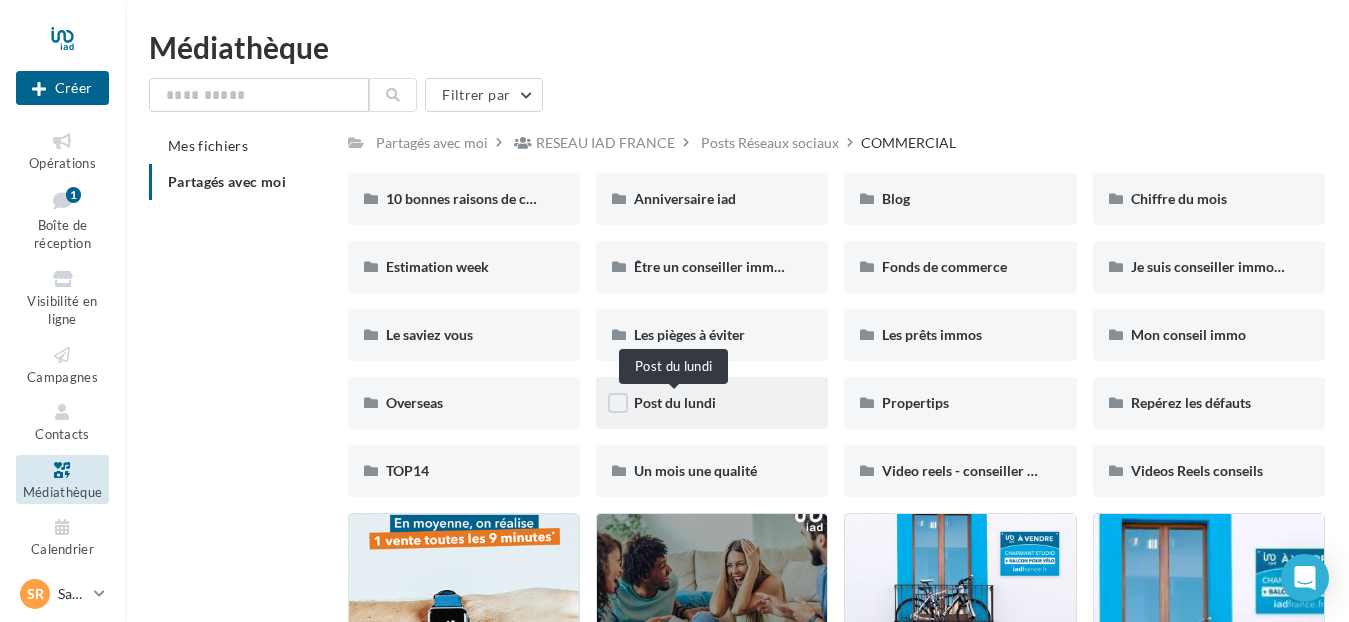 click on "Post du lundi" at bounding box center (675, 402) 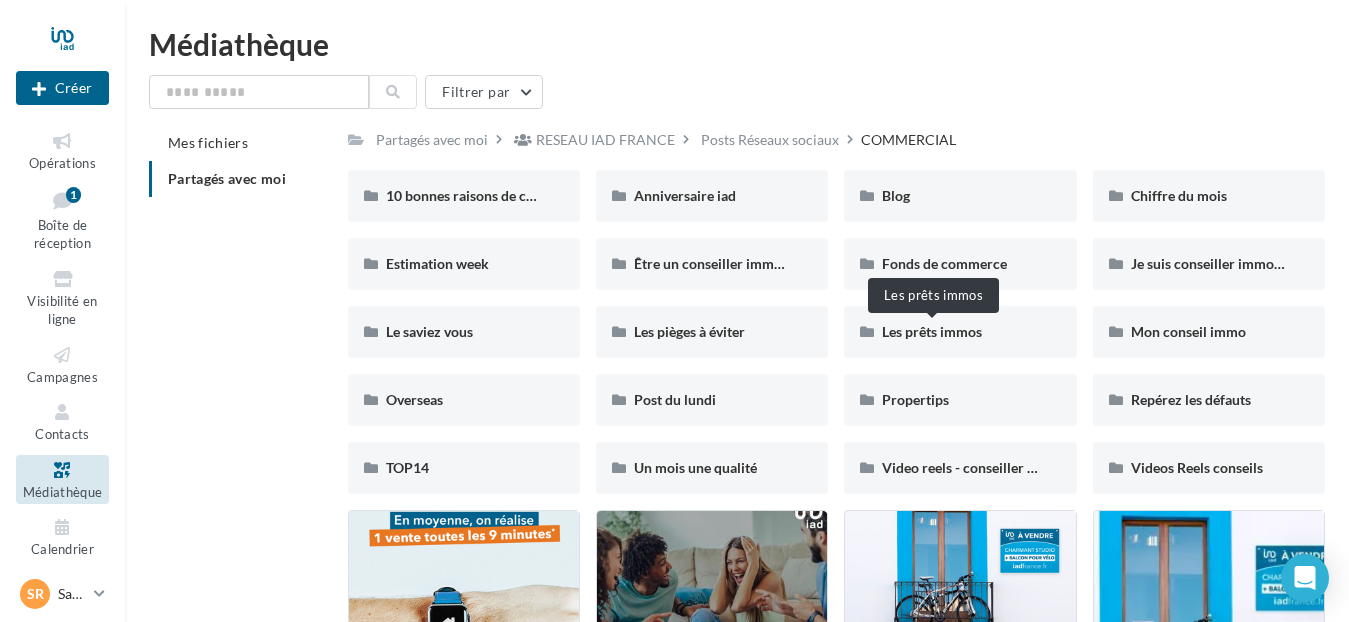 scroll, scrollTop: 4, scrollLeft: 0, axis: vertical 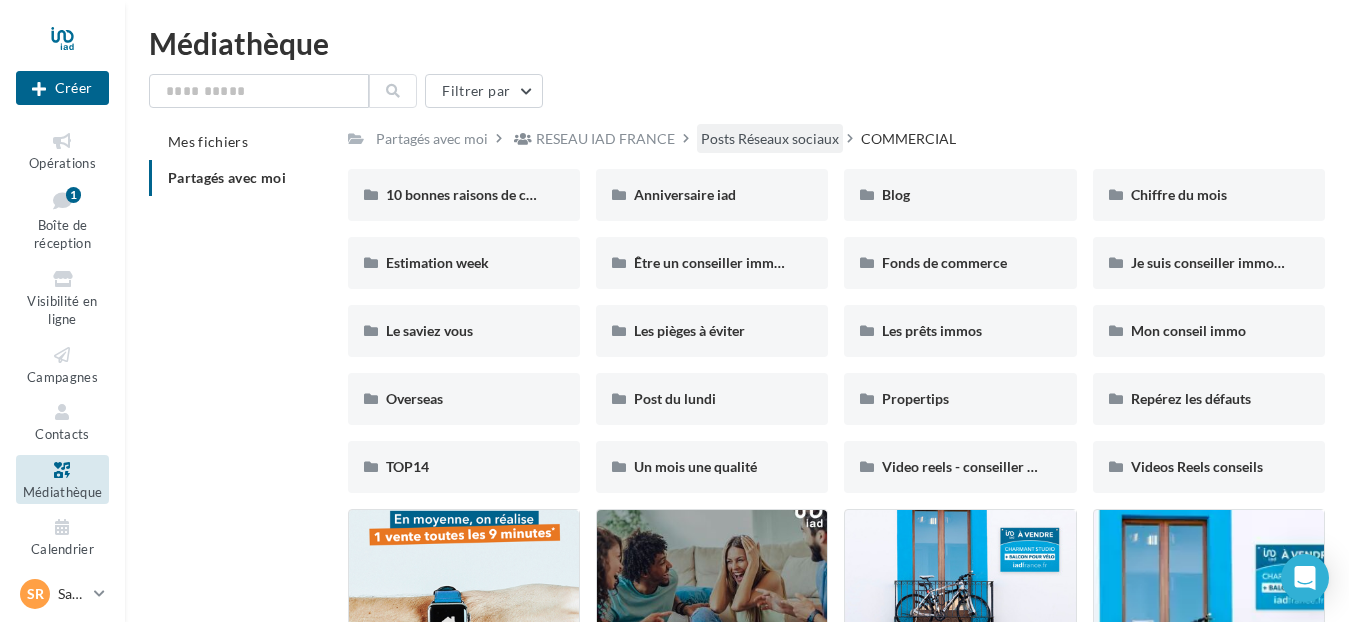 click on "Posts Réseaux sociaux" at bounding box center (770, 139) 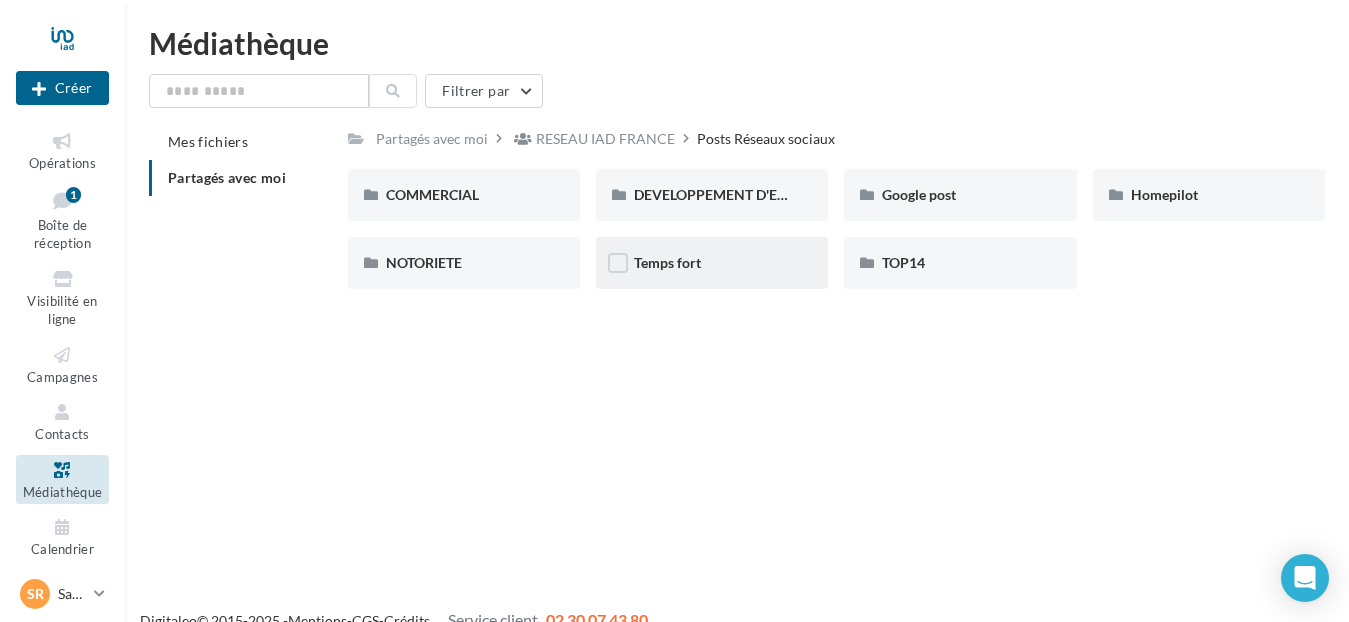 click on "Temps fort" at bounding box center [712, 263] 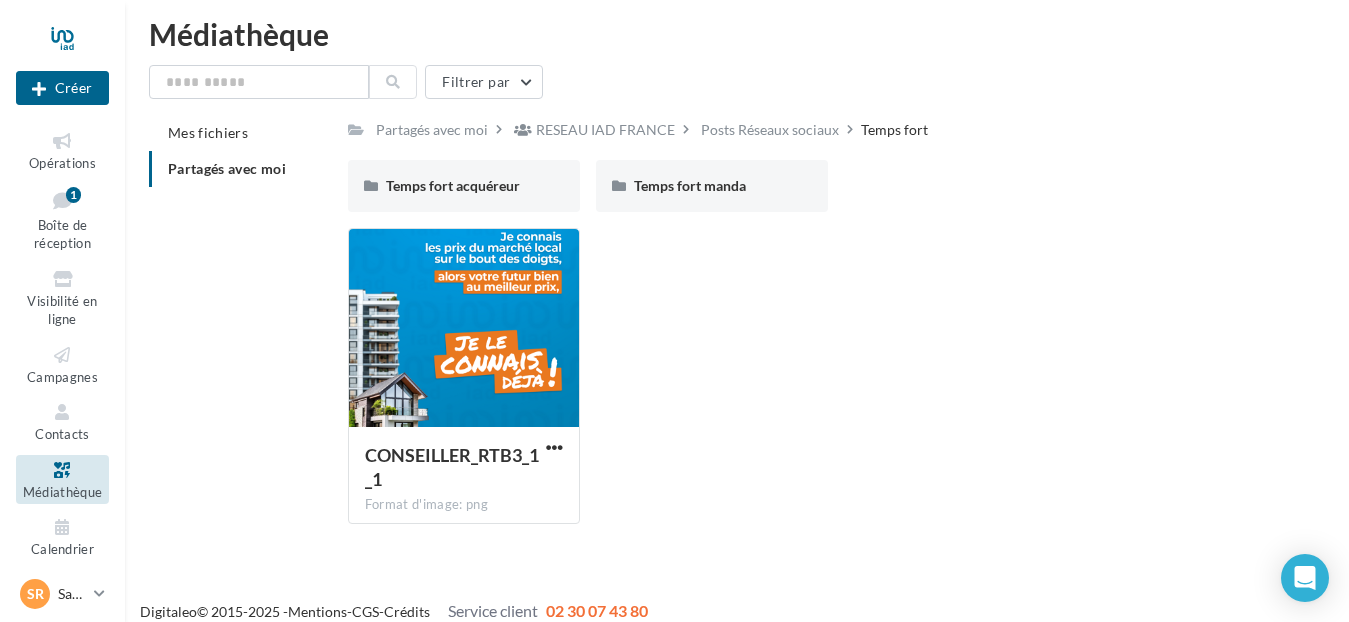 scroll, scrollTop: 32, scrollLeft: 0, axis: vertical 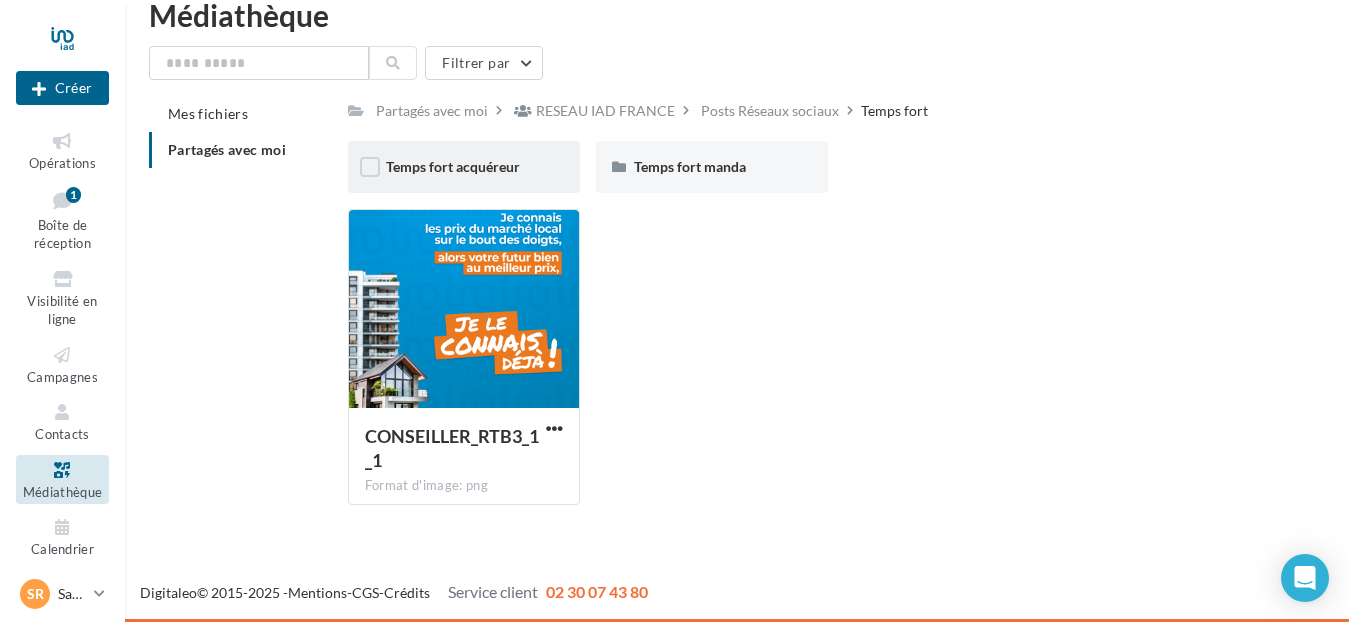 click on "Temps fort acquéreur" at bounding box center (464, 167) 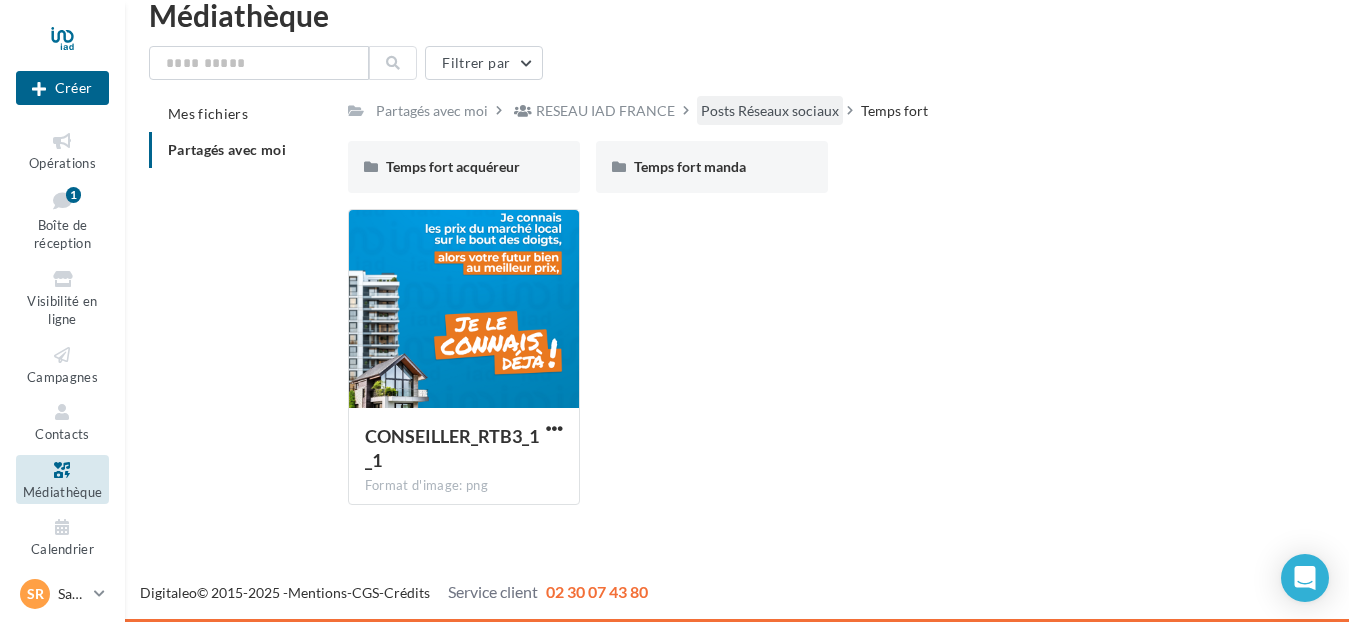 click on "Posts Réseaux sociaux" at bounding box center [770, 111] 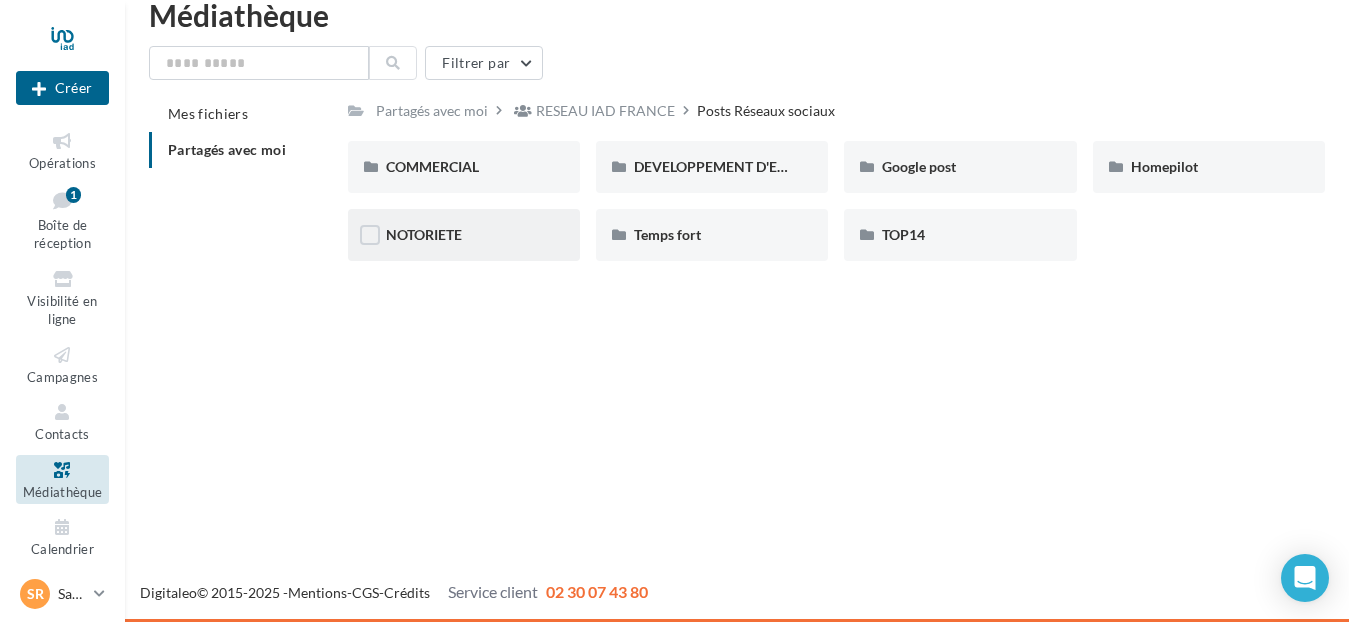 click on "NOTORIETE" at bounding box center (464, 235) 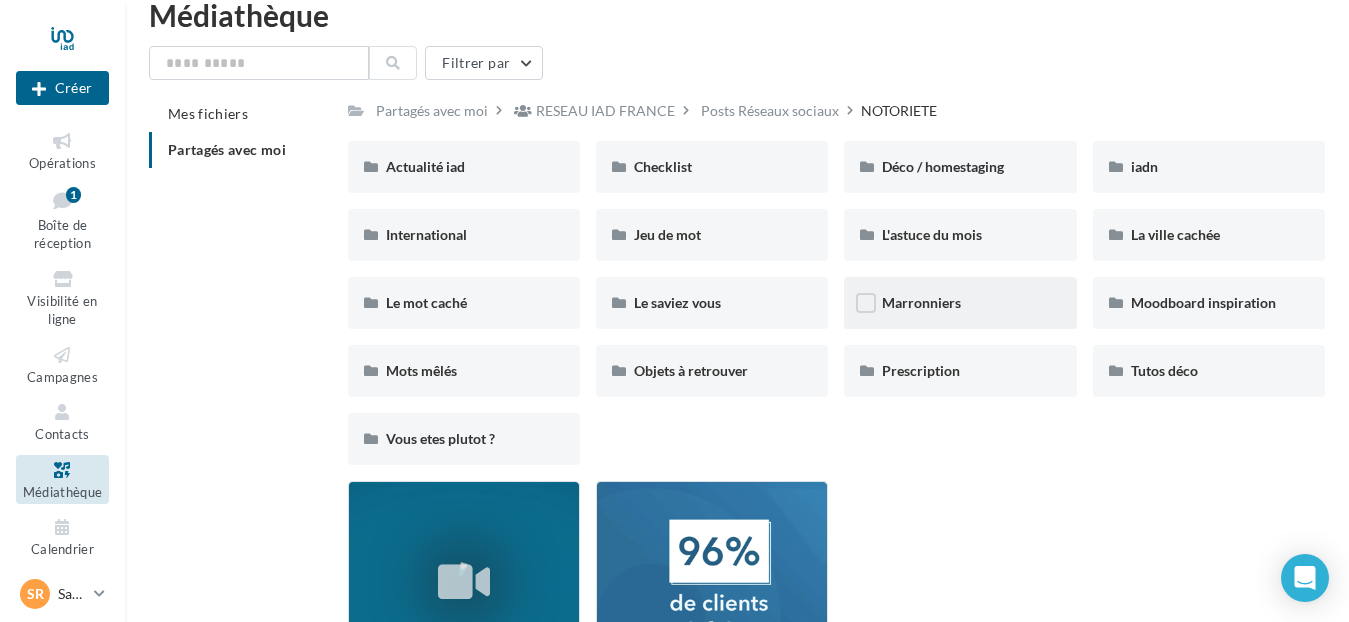 click on "Marronniers" at bounding box center [960, 303] 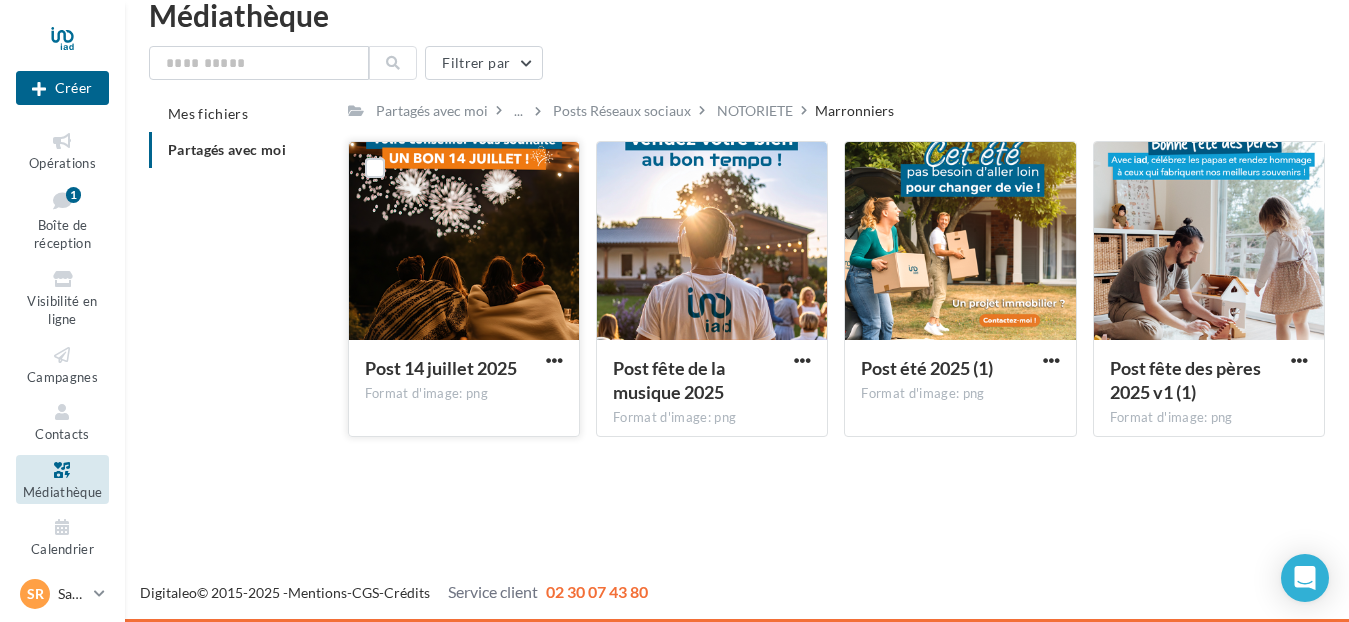 click at bounding box center [464, 242] 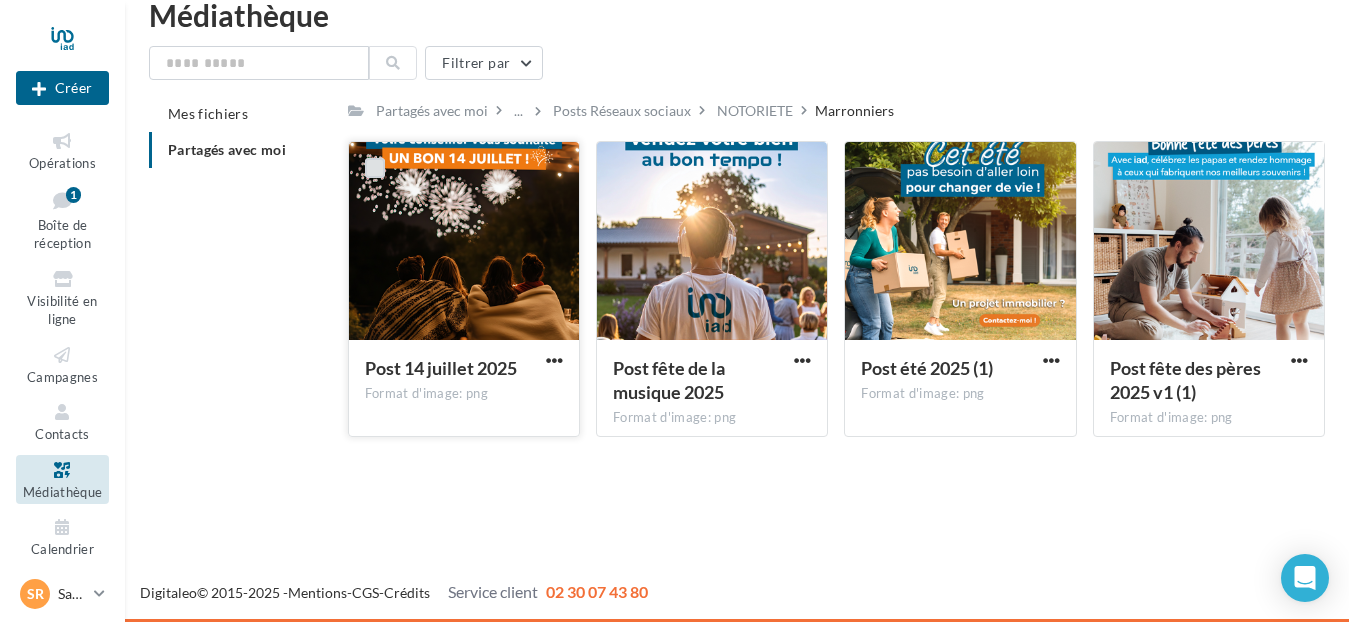 click at bounding box center (375, 168) 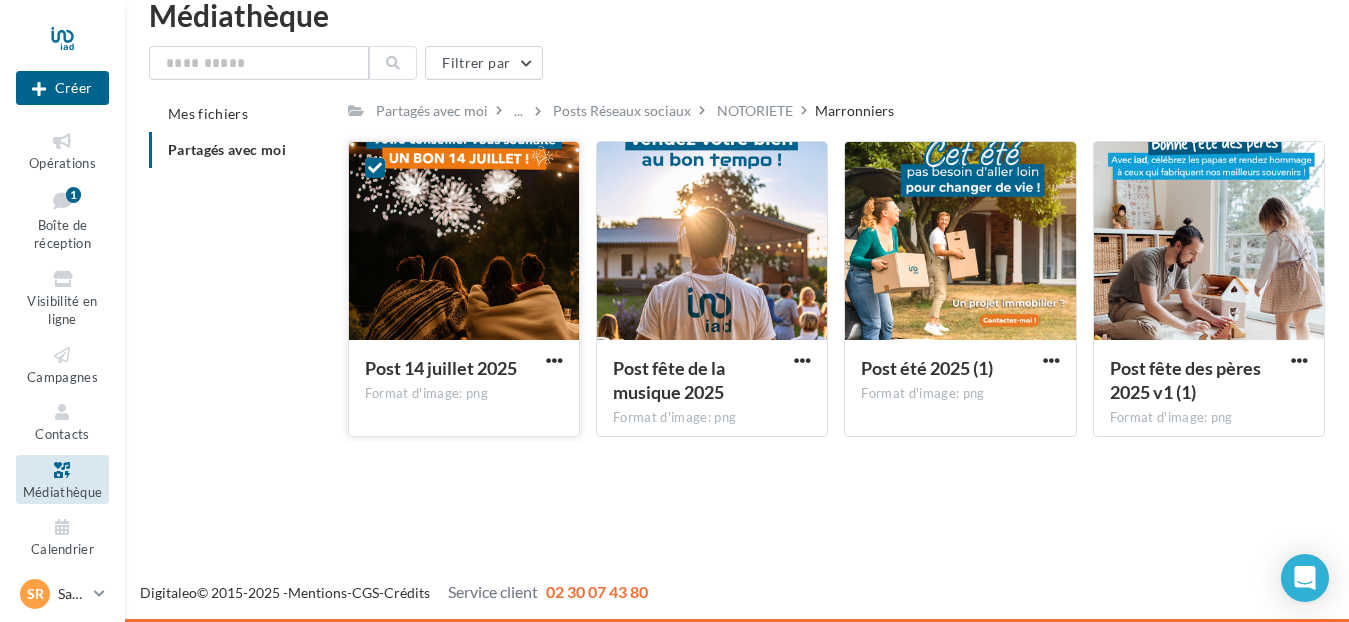 click on "Post 14 juillet 2025" at bounding box center [441, 368] 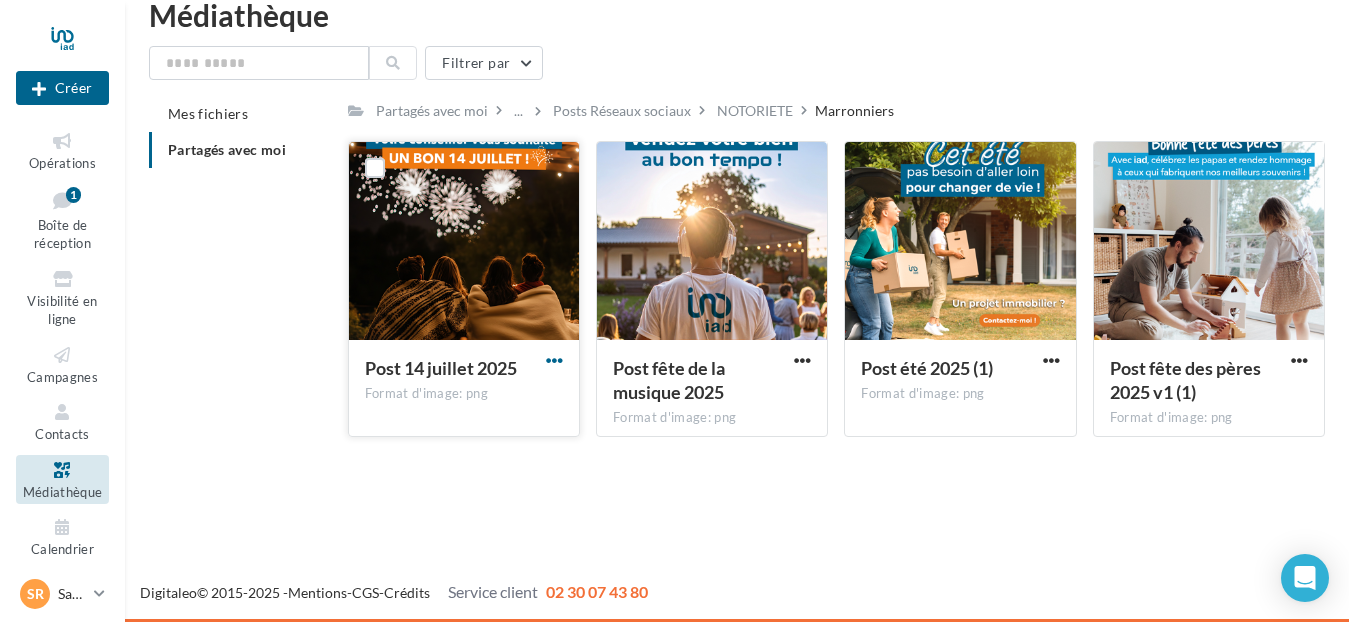click at bounding box center [554, 360] 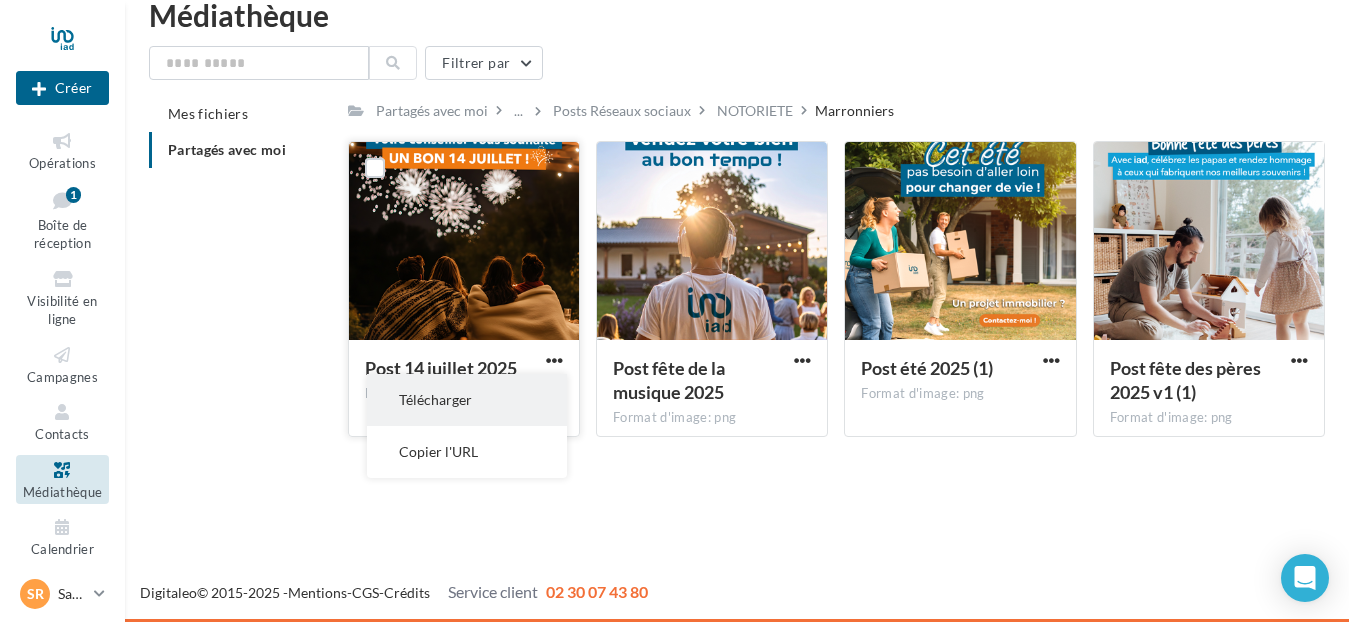 click on "Télécharger" at bounding box center [467, 400] 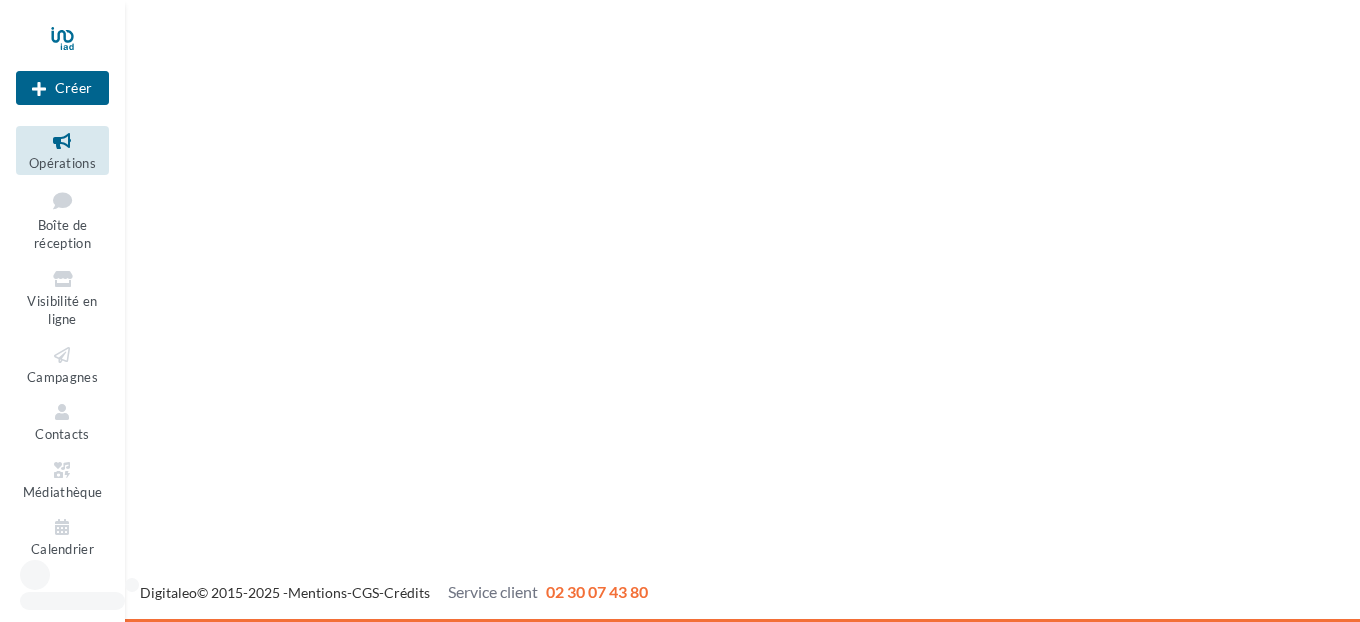 scroll, scrollTop: 0, scrollLeft: 0, axis: both 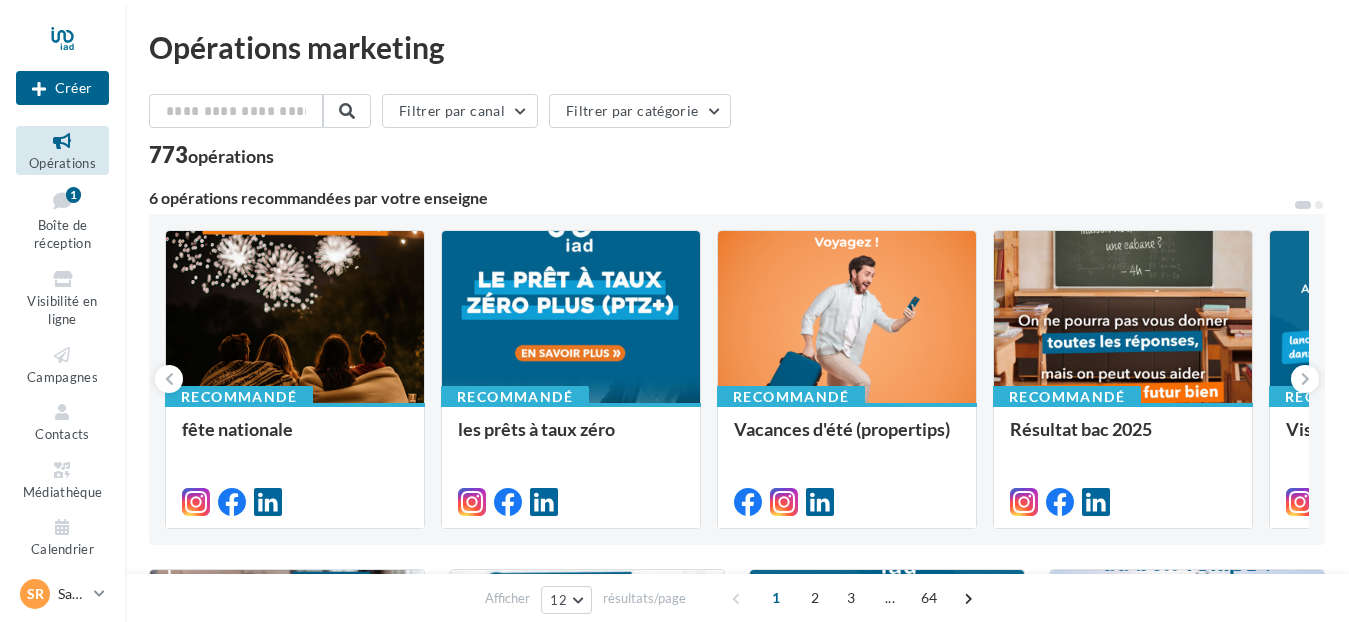click on "Opérations" at bounding box center [62, 163] 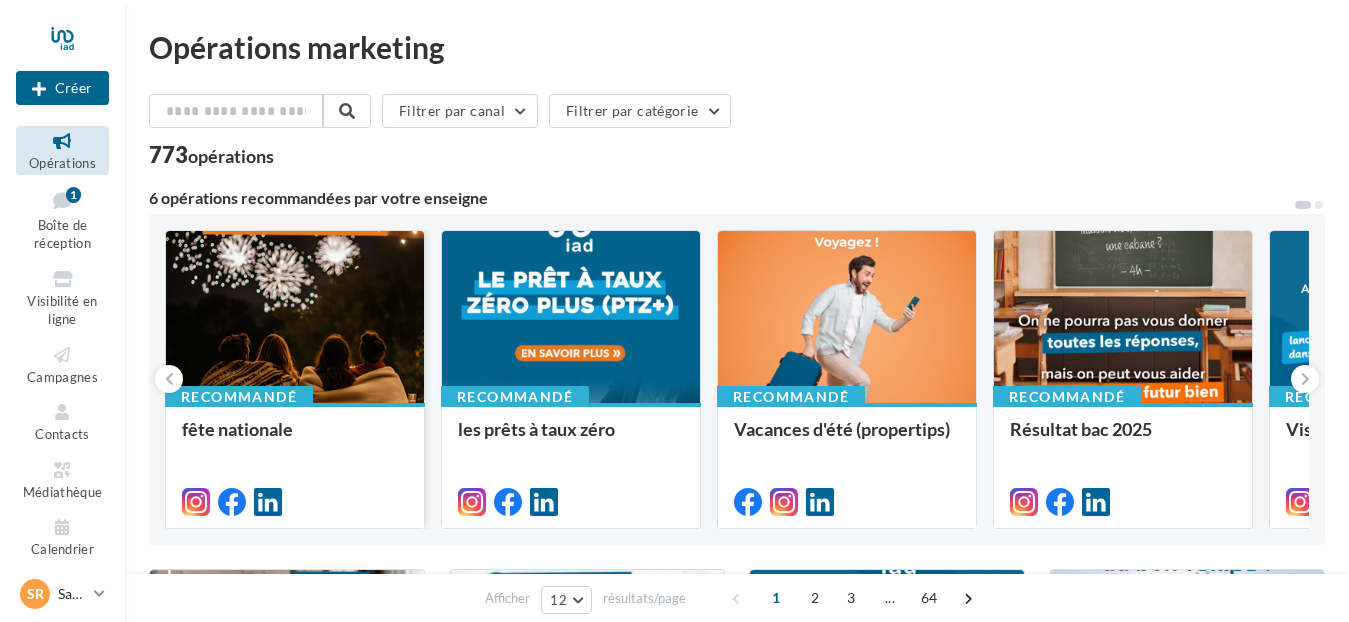 click at bounding box center [295, 318] 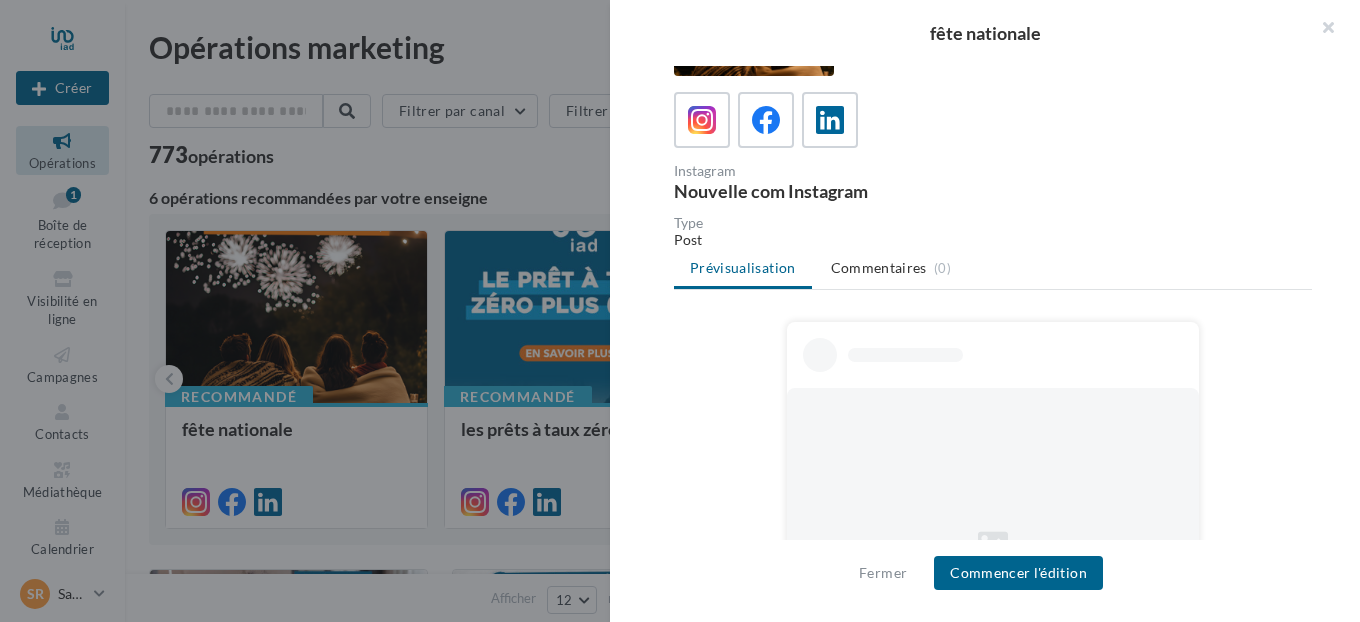 scroll, scrollTop: 132, scrollLeft: 0, axis: vertical 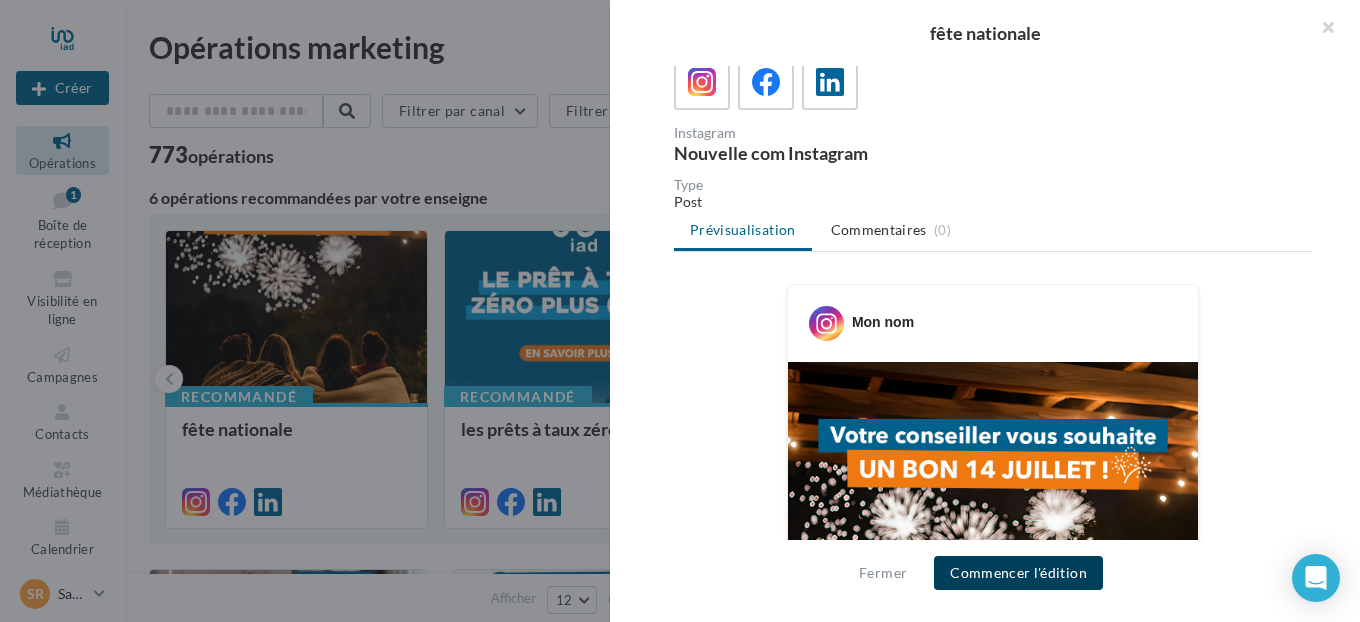 click on "Commencer l'édition" at bounding box center (1018, 573) 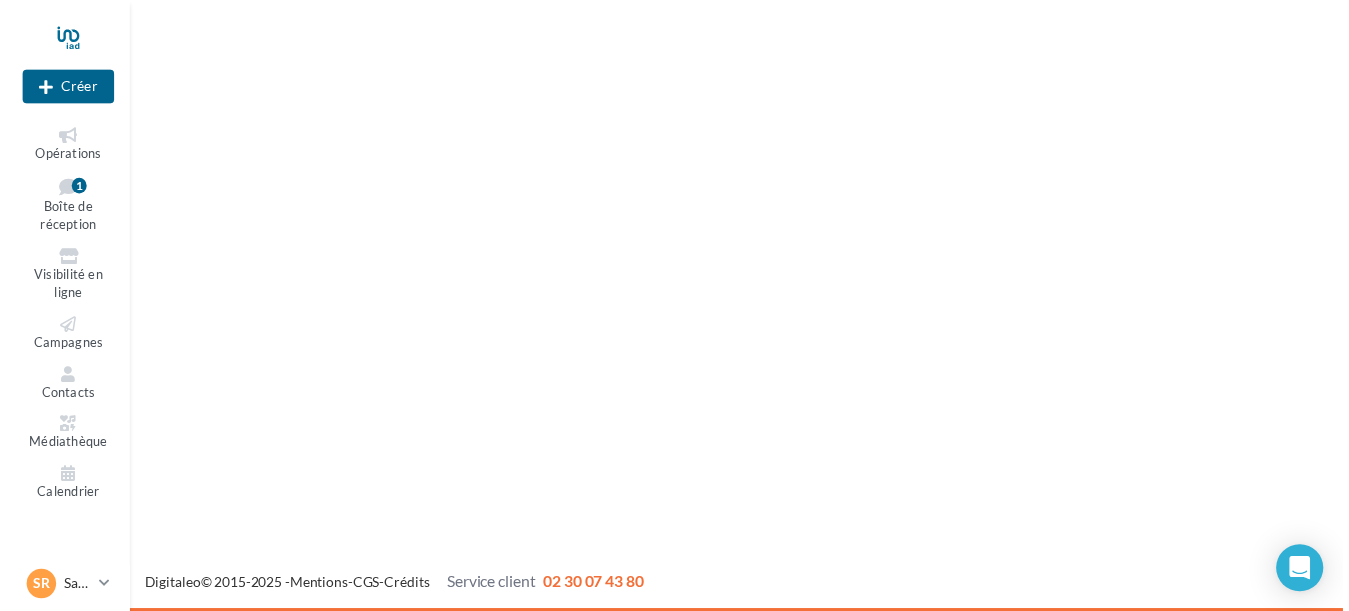 scroll, scrollTop: 0, scrollLeft: 0, axis: both 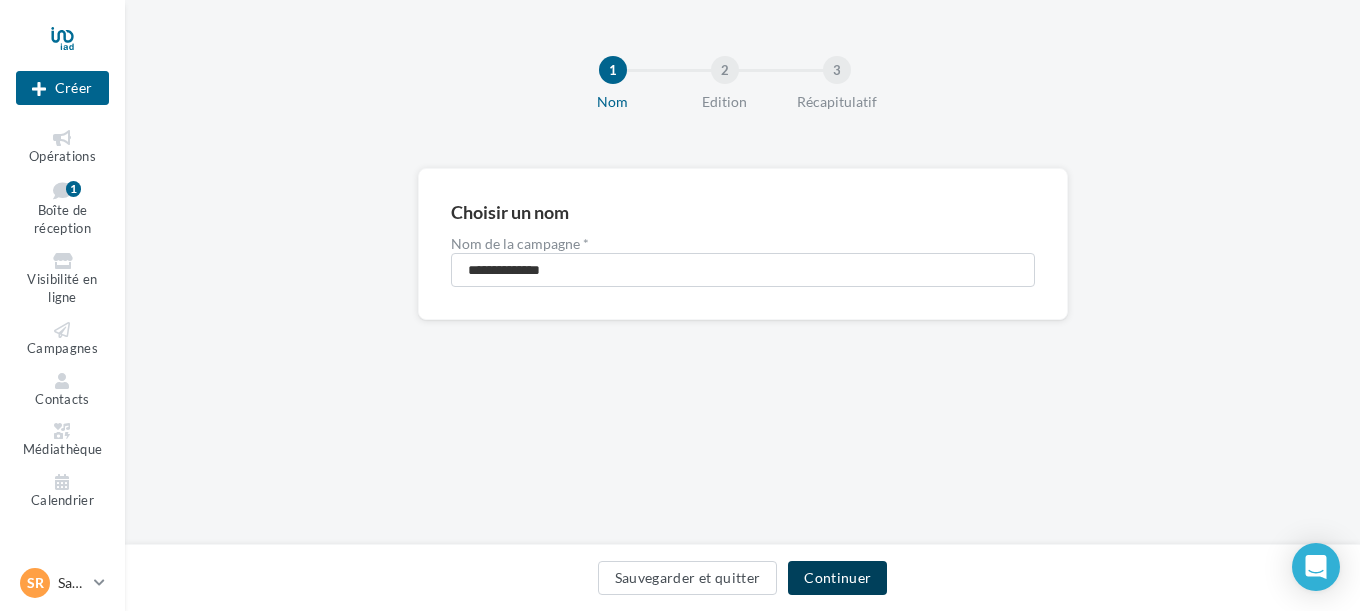 click on "Continuer" at bounding box center (837, 578) 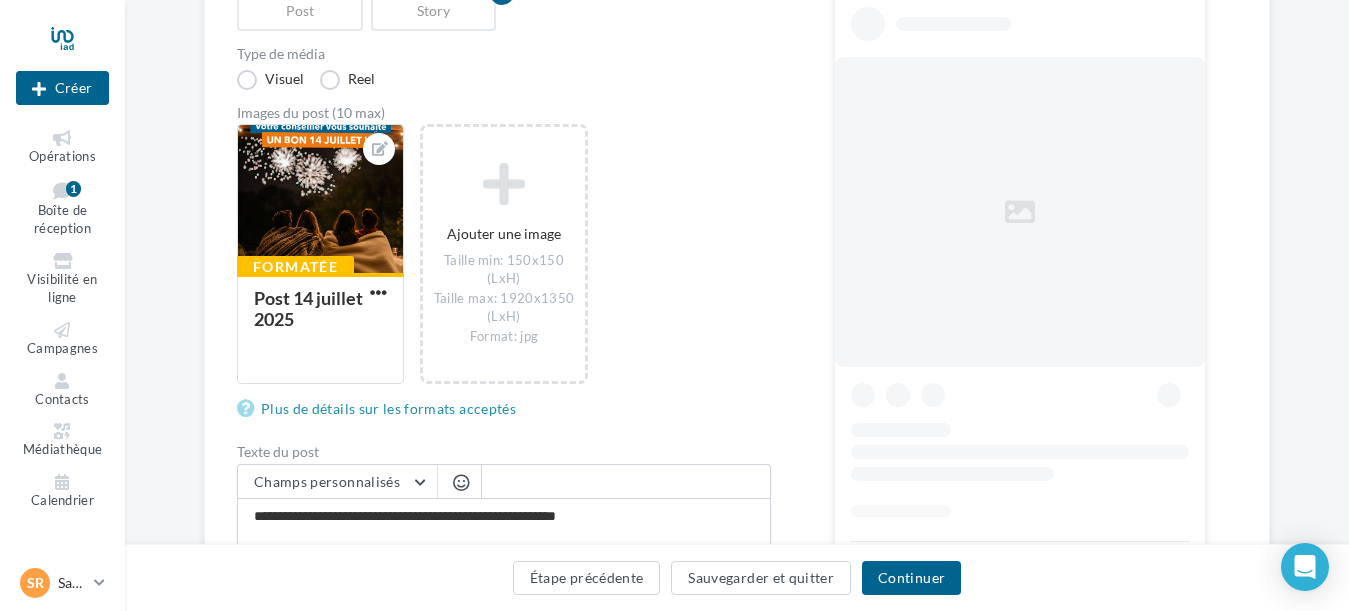 scroll, scrollTop: 439, scrollLeft: 0, axis: vertical 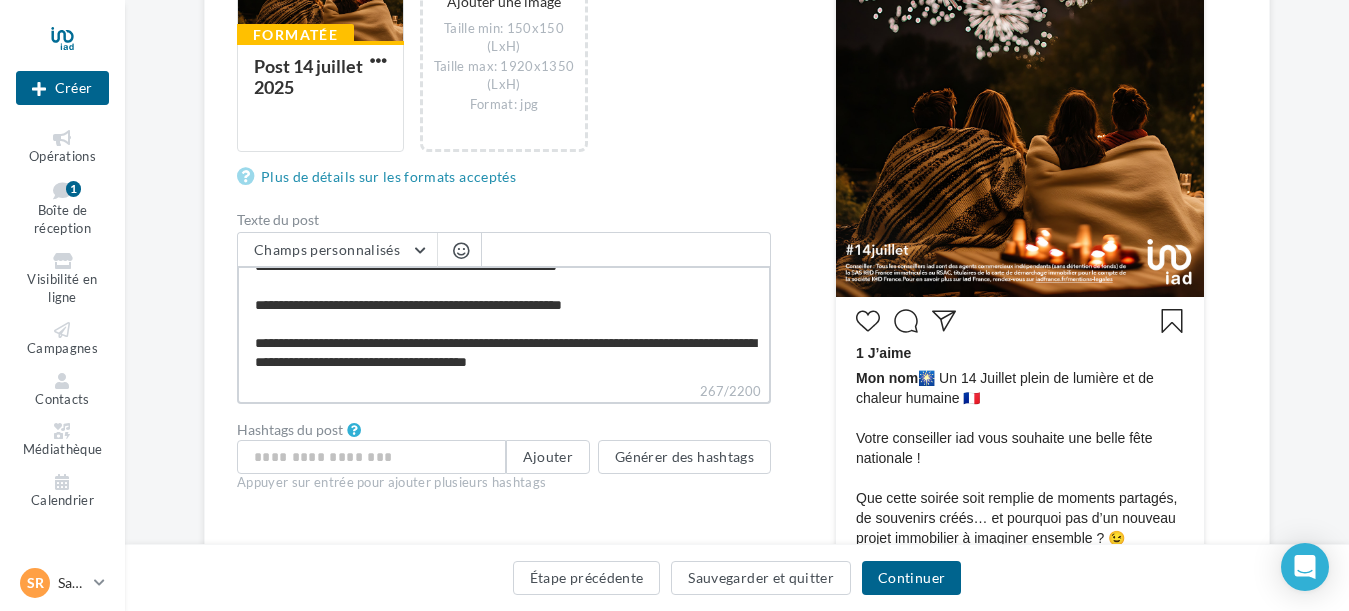drag, startPoint x: 254, startPoint y: 341, endPoint x: 720, endPoint y: 410, distance: 471.08066 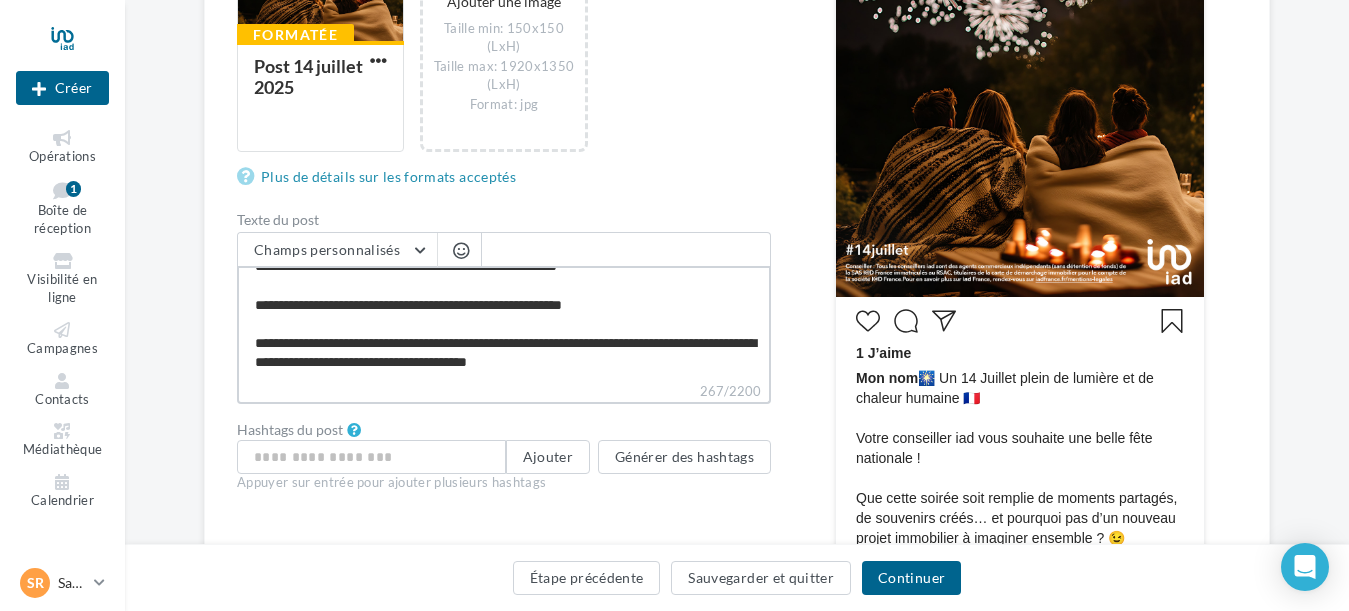 scroll, scrollTop: 19, scrollLeft: 0, axis: vertical 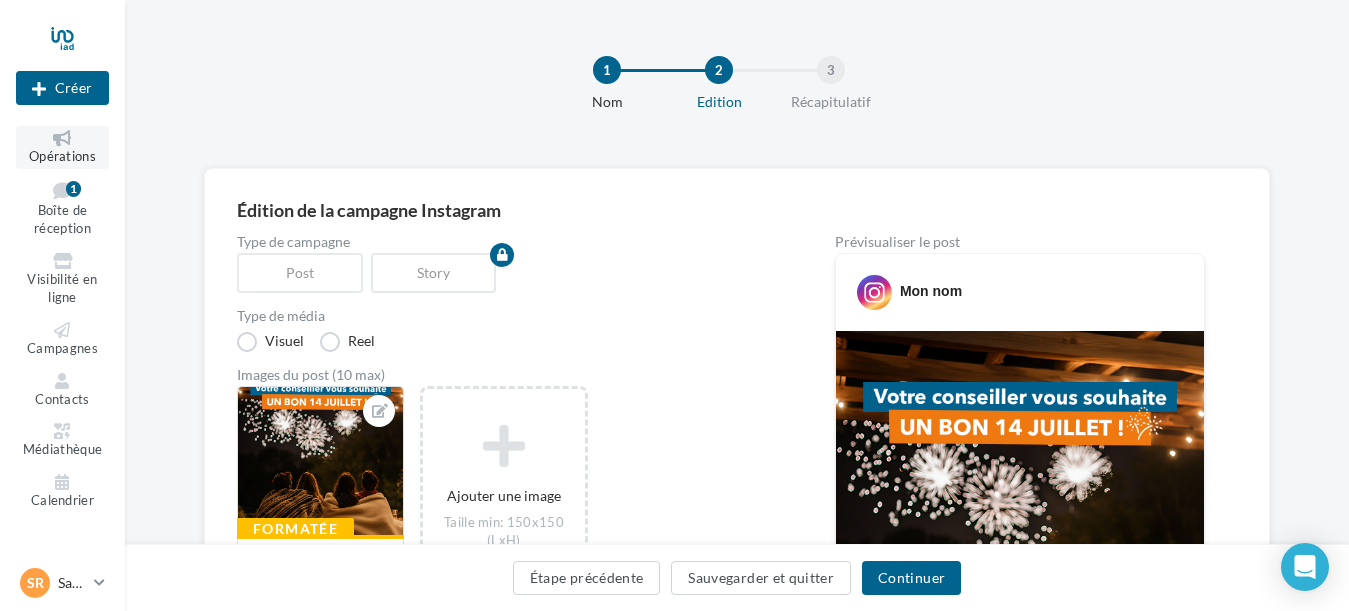 click on "Opérations" at bounding box center [62, 156] 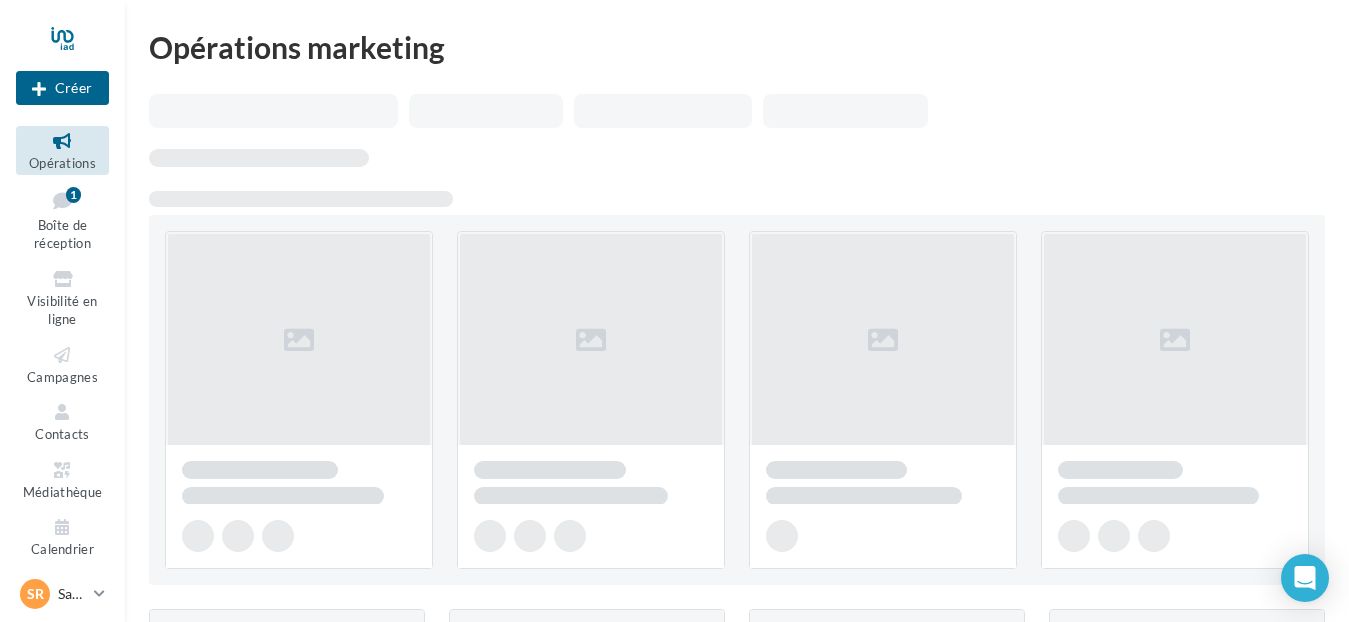 scroll, scrollTop: 0, scrollLeft: 0, axis: both 